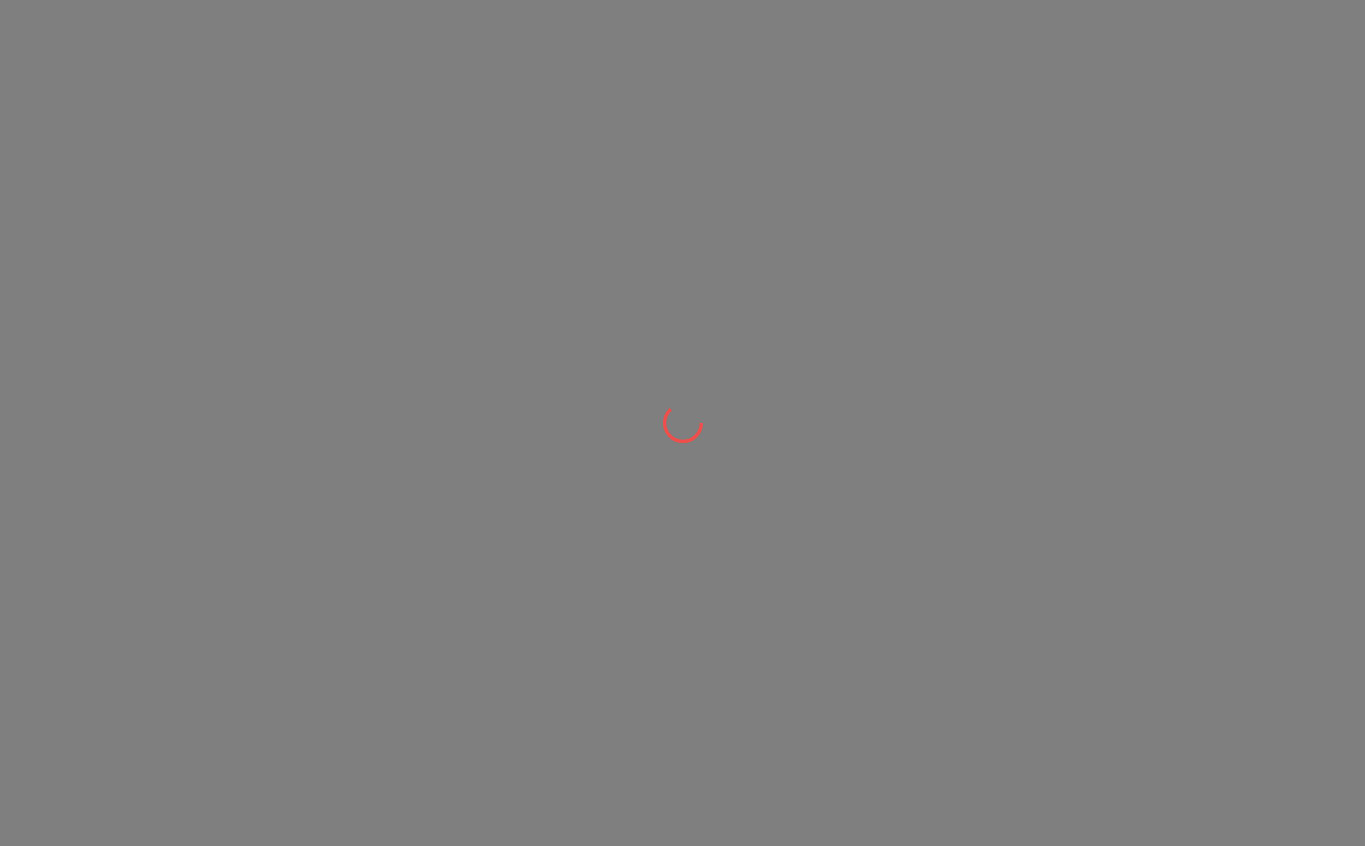 scroll, scrollTop: 0, scrollLeft: 0, axis: both 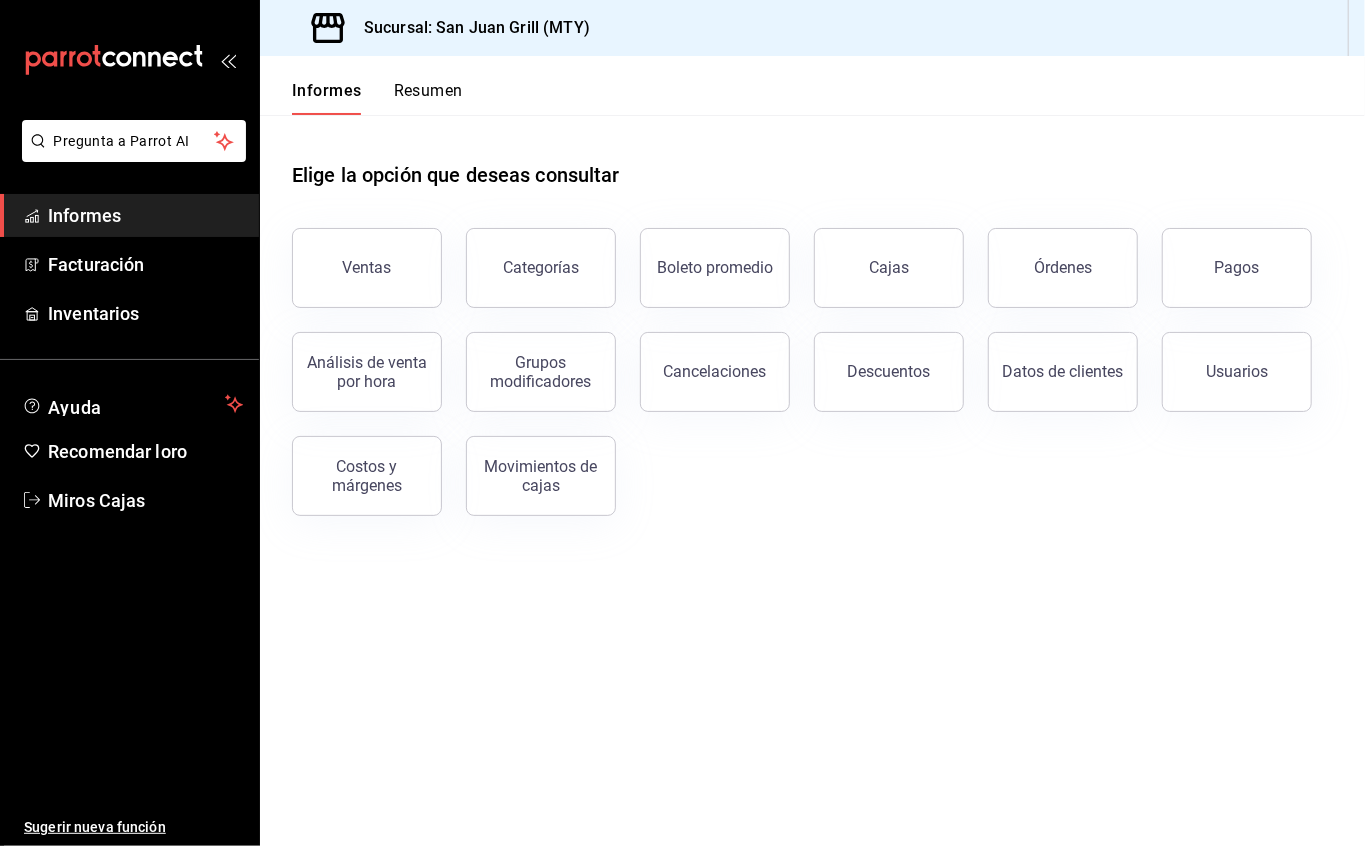 click on "Elige la opción que deseas consultar Ventas Categorías Boleto promedio Cajas Órdenes Pagos Análisis de venta por hora Grupos modificadores Cancelaciones Descuentos Datos de clientes Usuarios Costos y márgenes Movimientos de cajas" at bounding box center [812, 480] 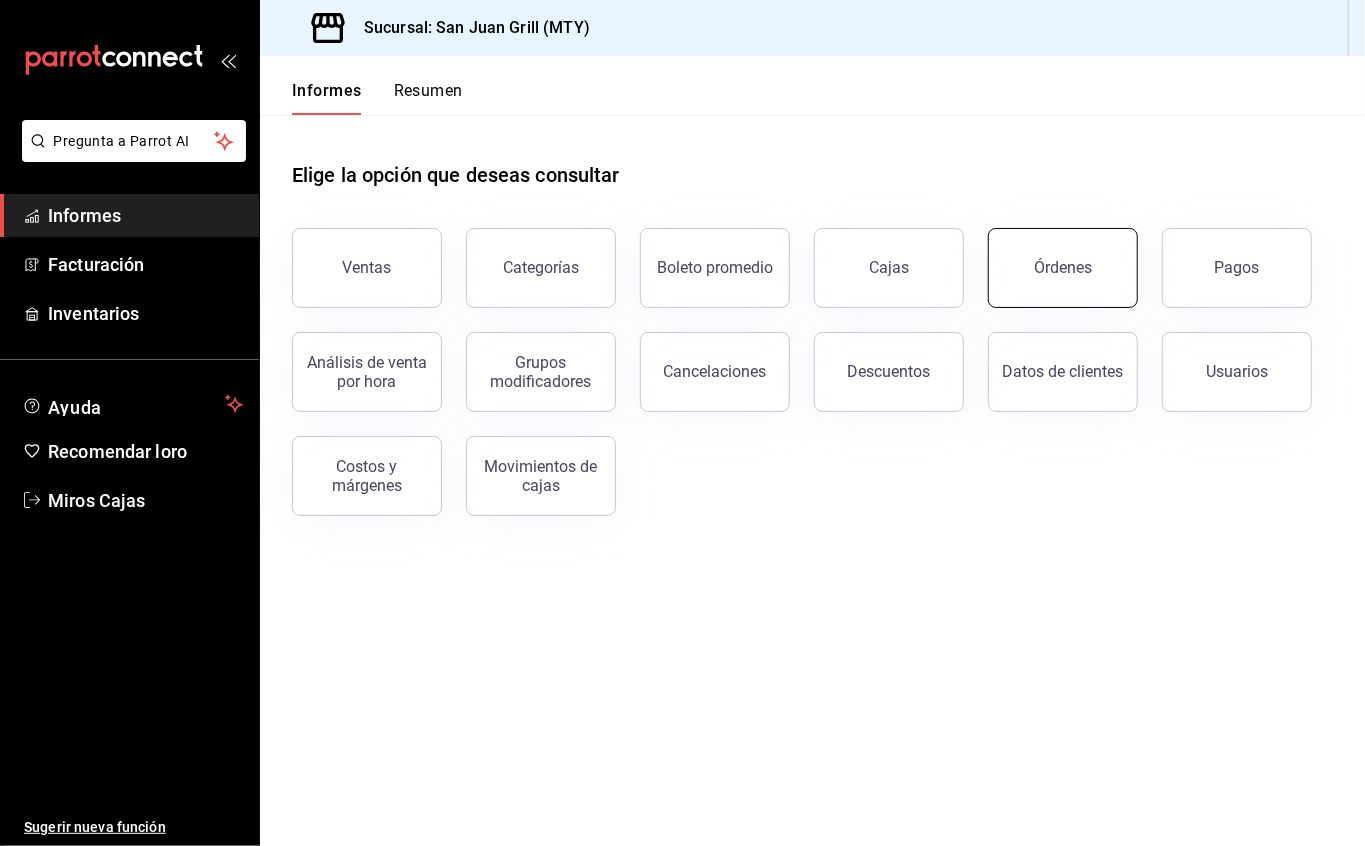 click on "Órdenes" at bounding box center [1063, 268] 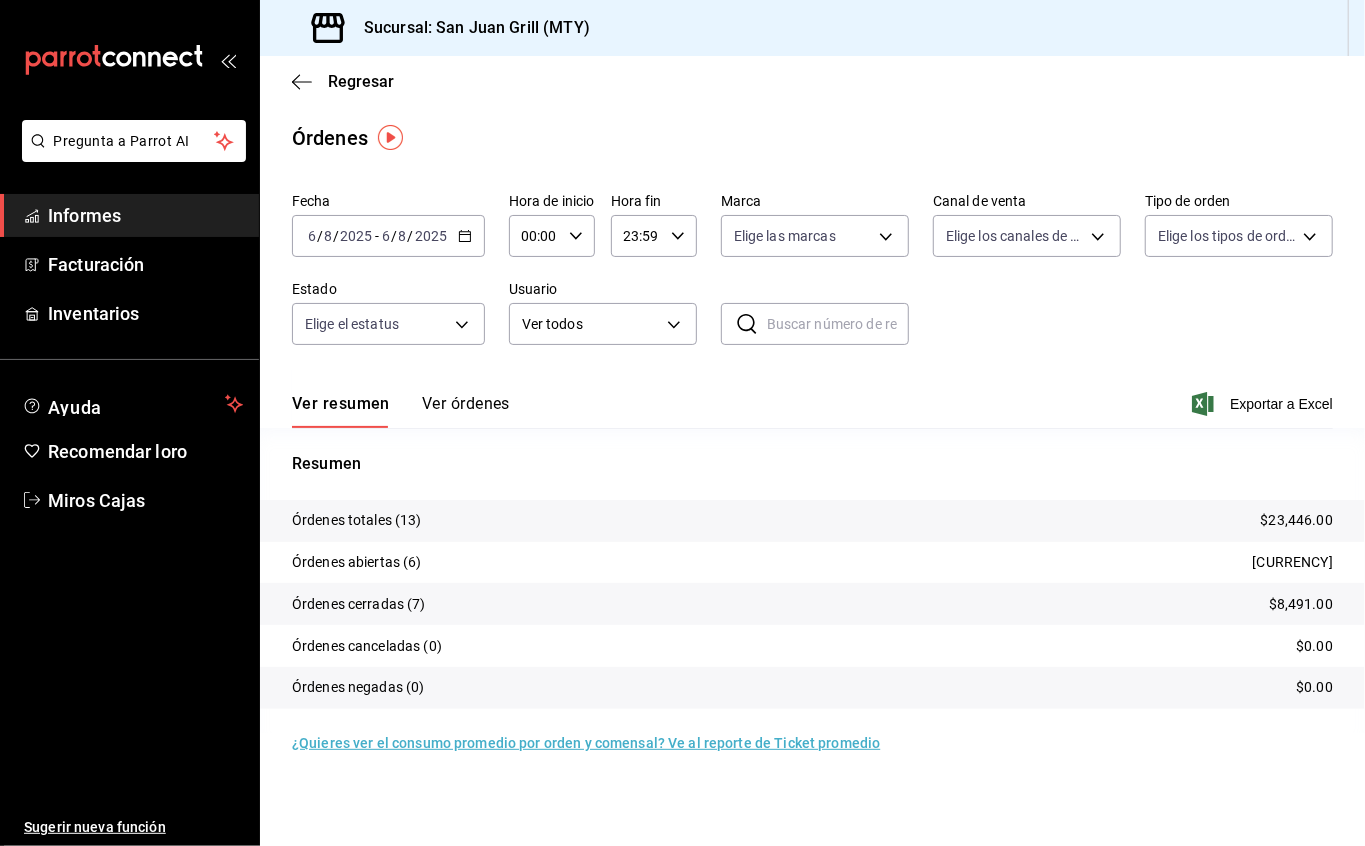 click on "2025-08-06 6 / 8 / 2025 - 2025-08-06 6 / 8 / 2025" at bounding box center [388, 236] 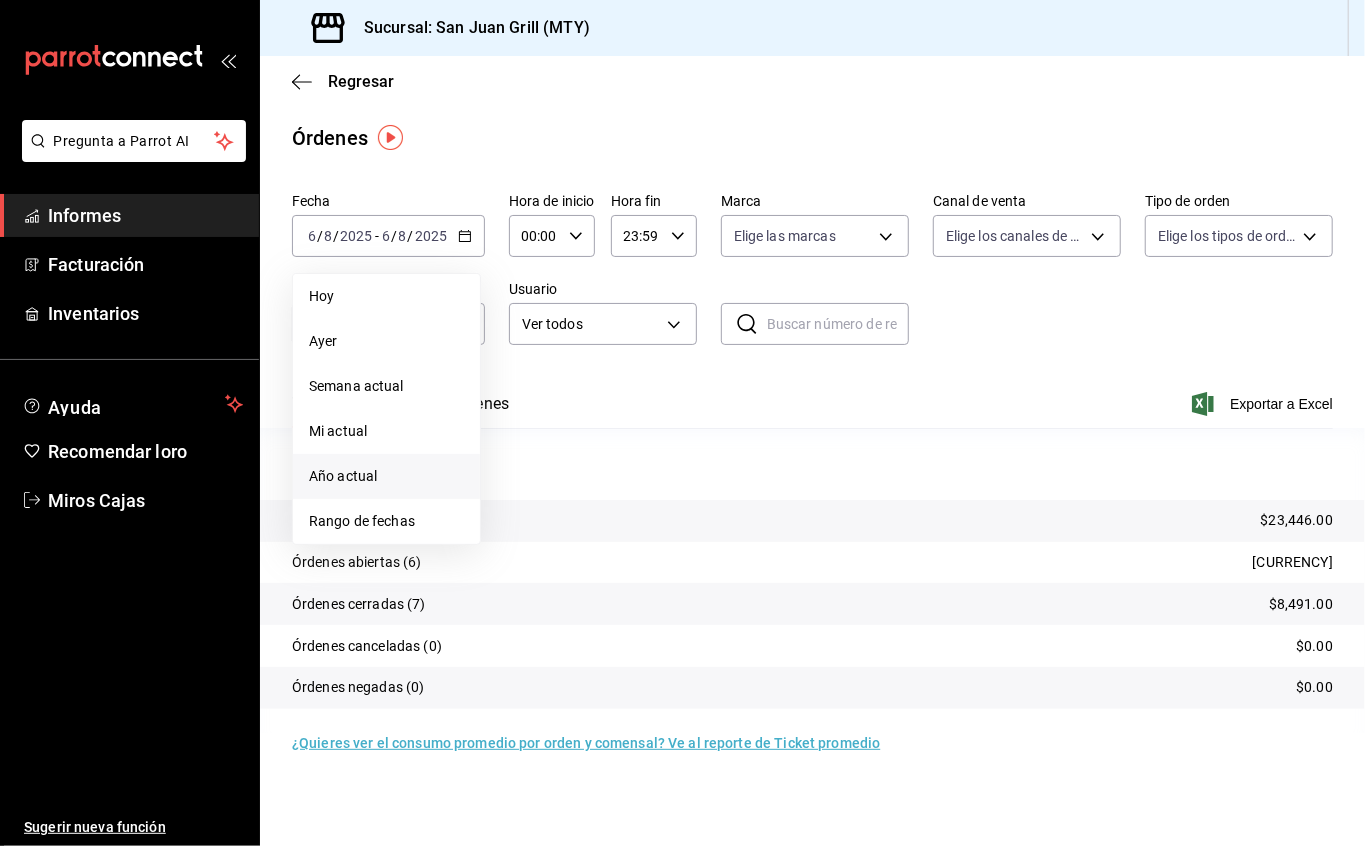 click on "Año actual" at bounding box center [386, 476] 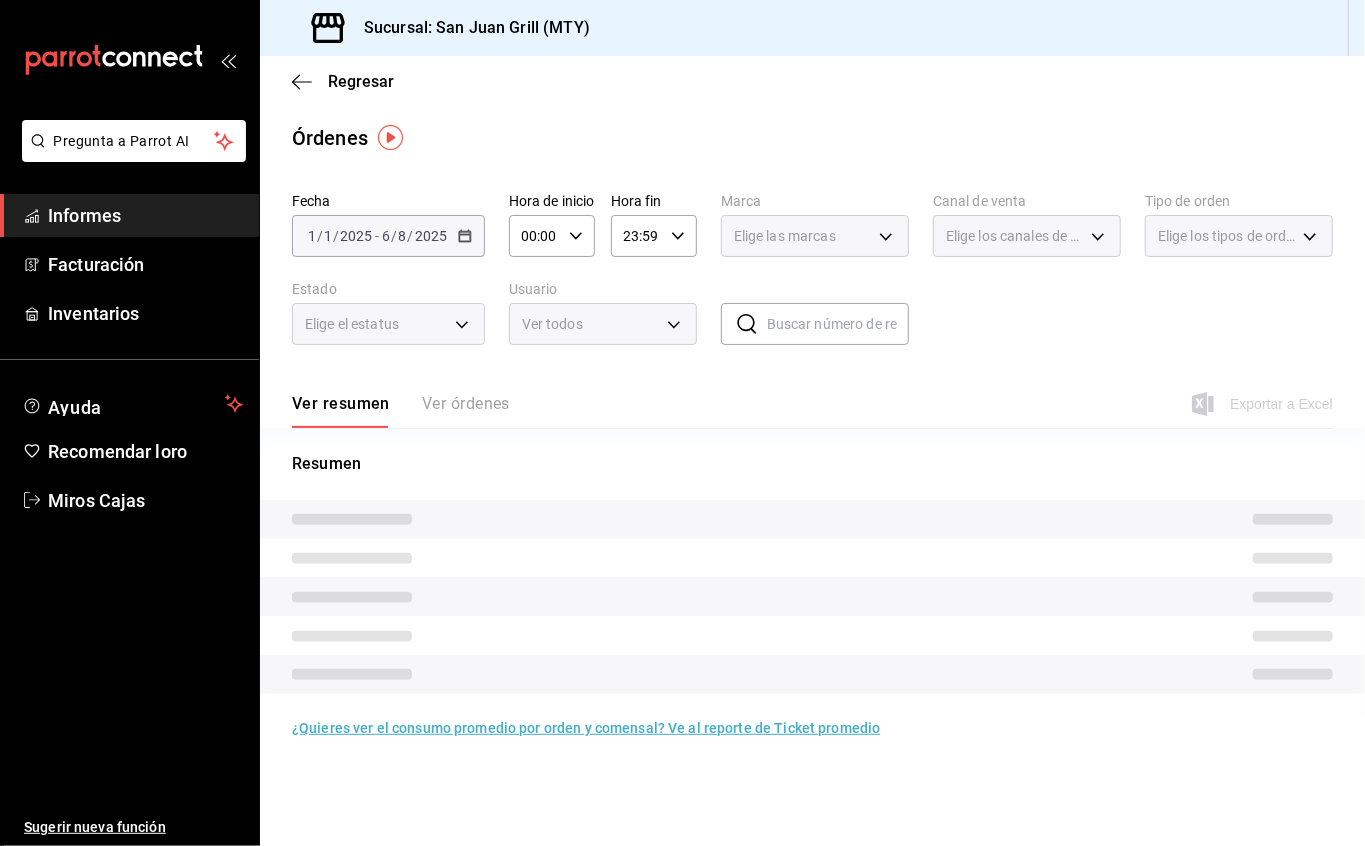 click 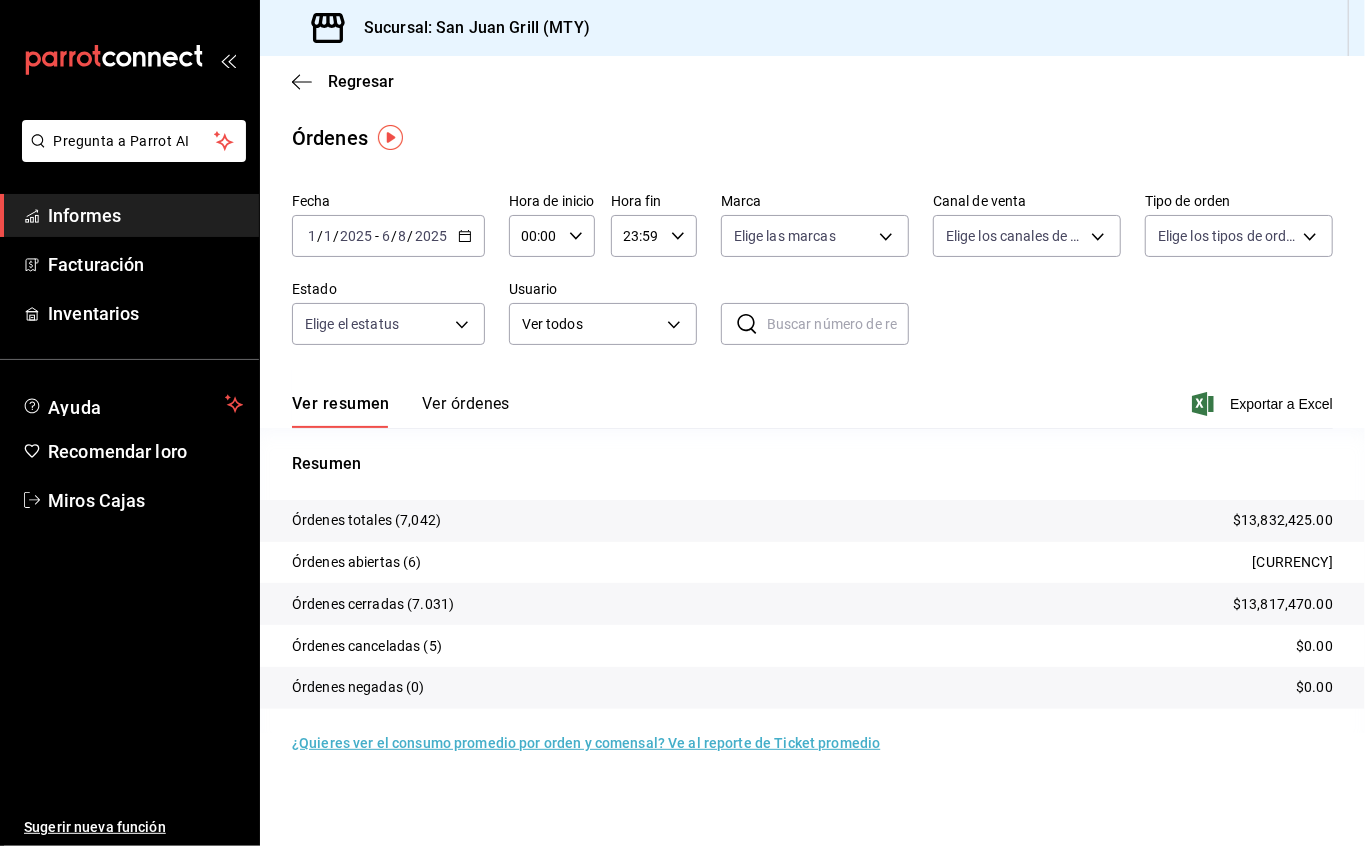 click on "Ver resumen Ver órdenes Exportar a Excel" at bounding box center [812, 398] 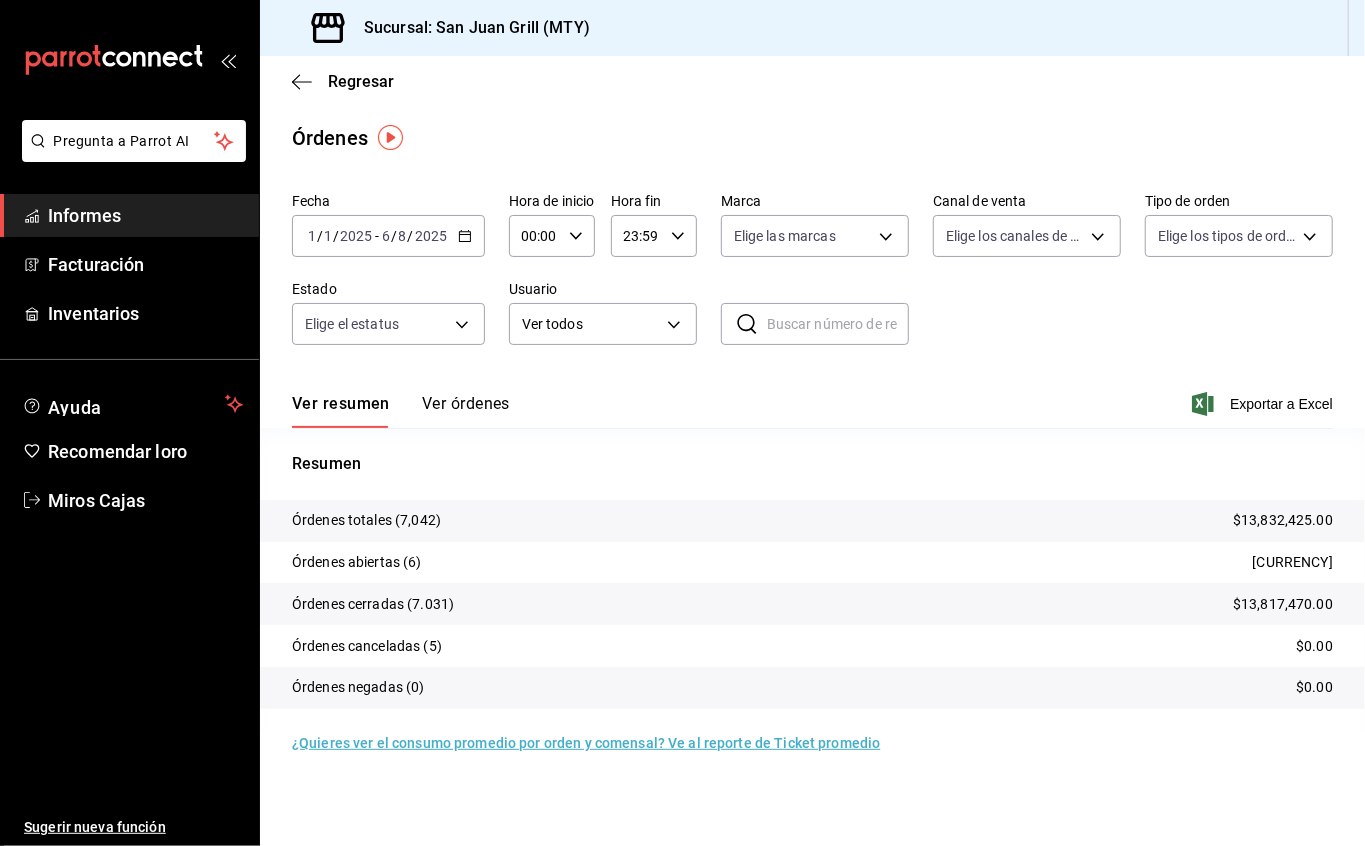 click 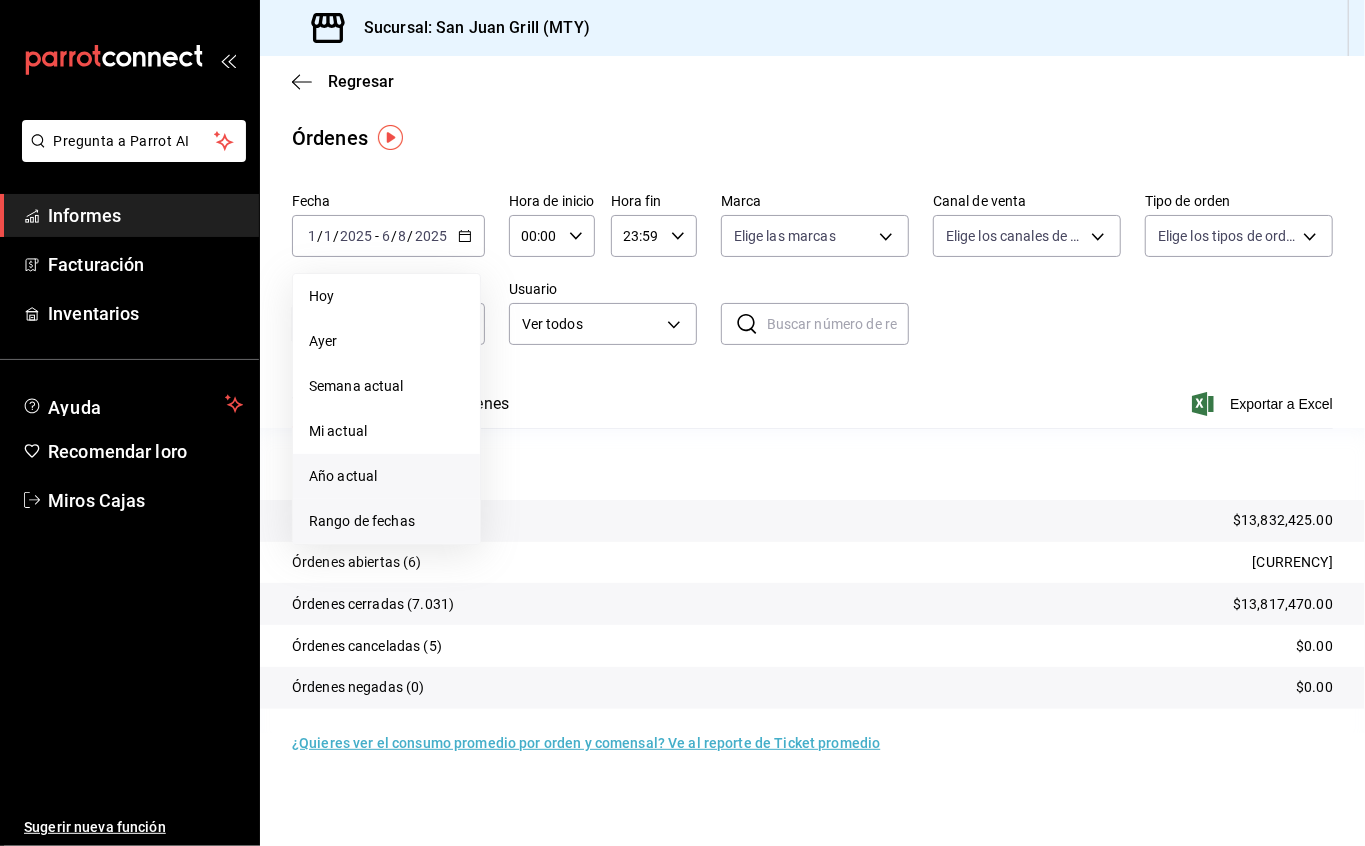 click on "Rango de fechas" at bounding box center (362, 521) 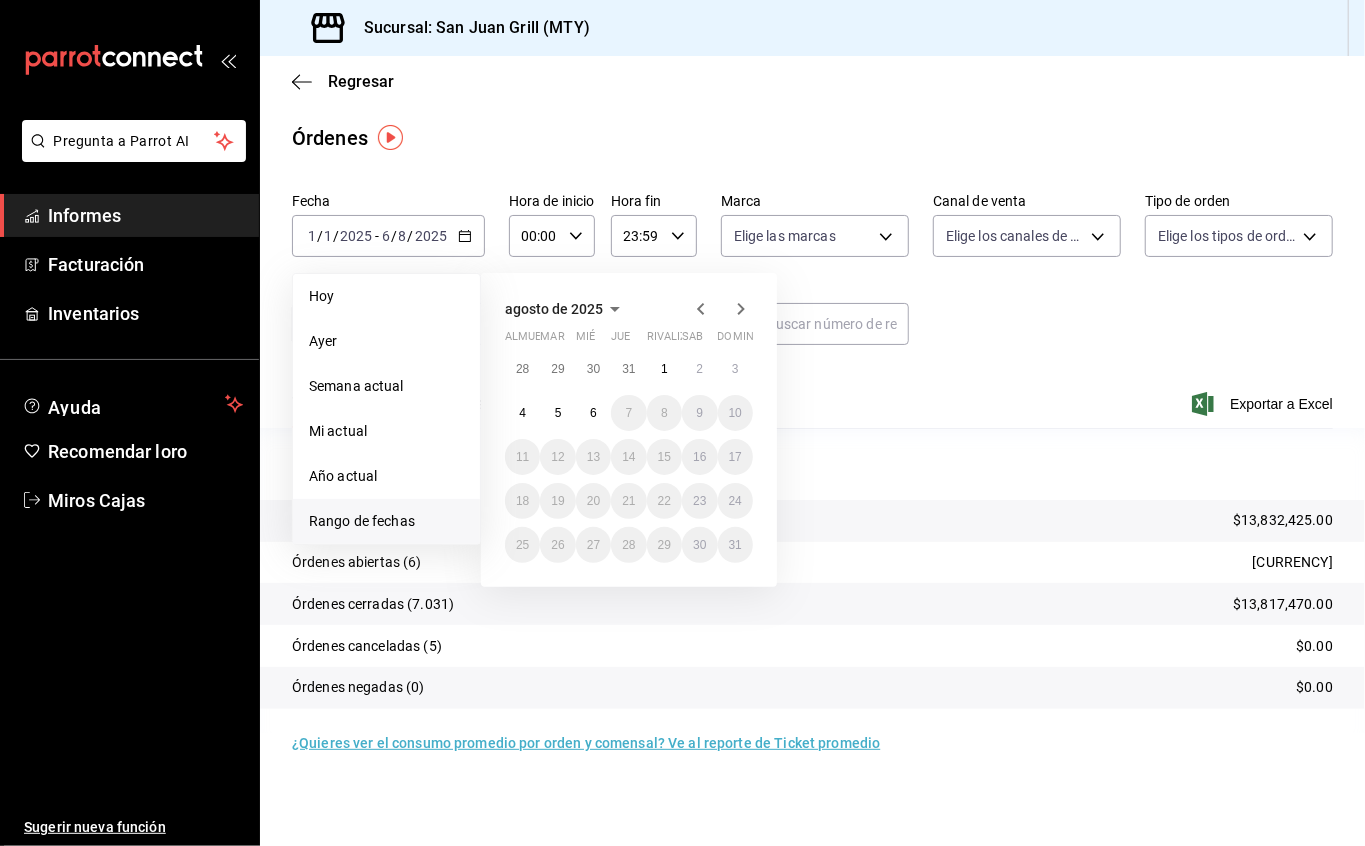 click 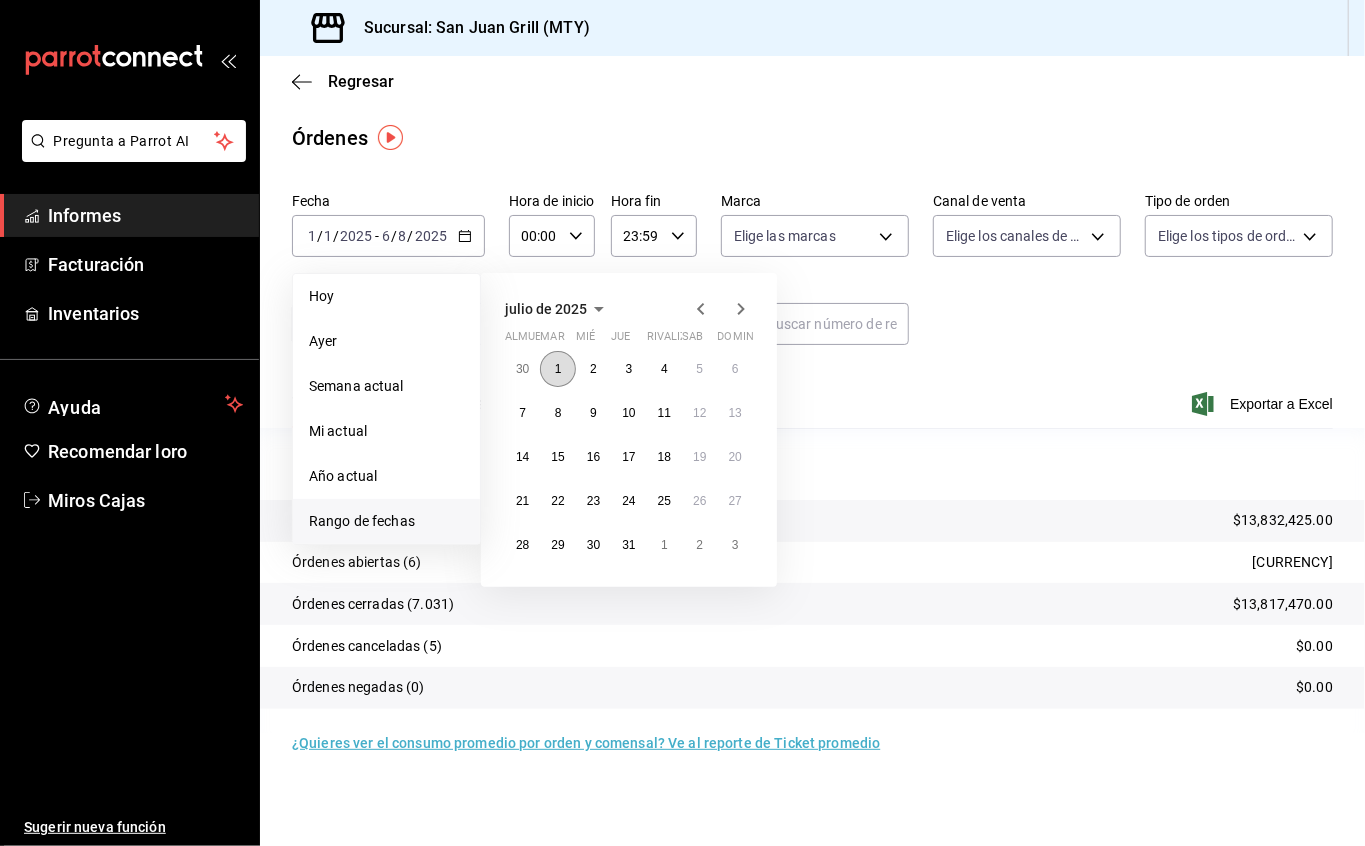 click on "1" at bounding box center (557, 369) 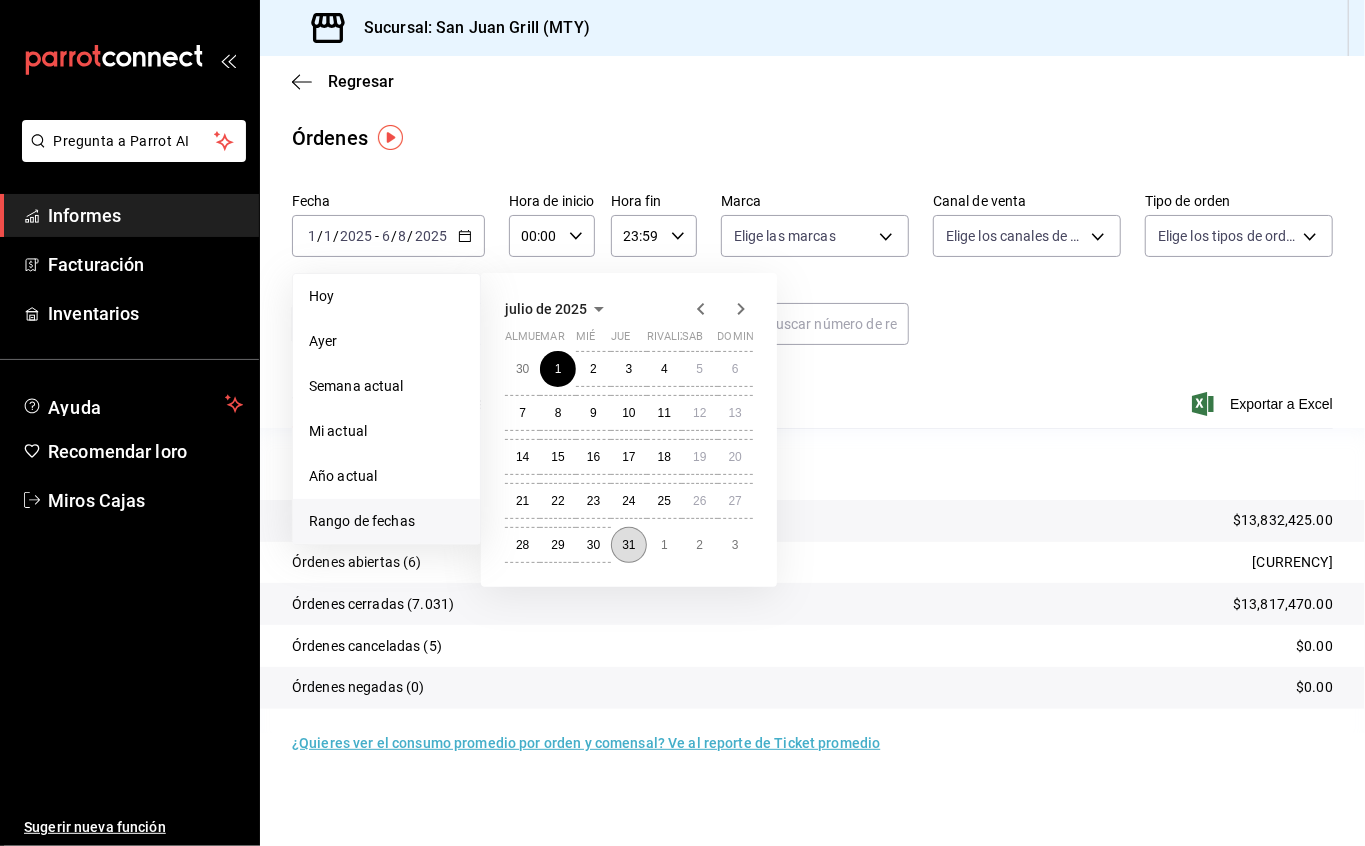 click on "31" at bounding box center [628, 545] 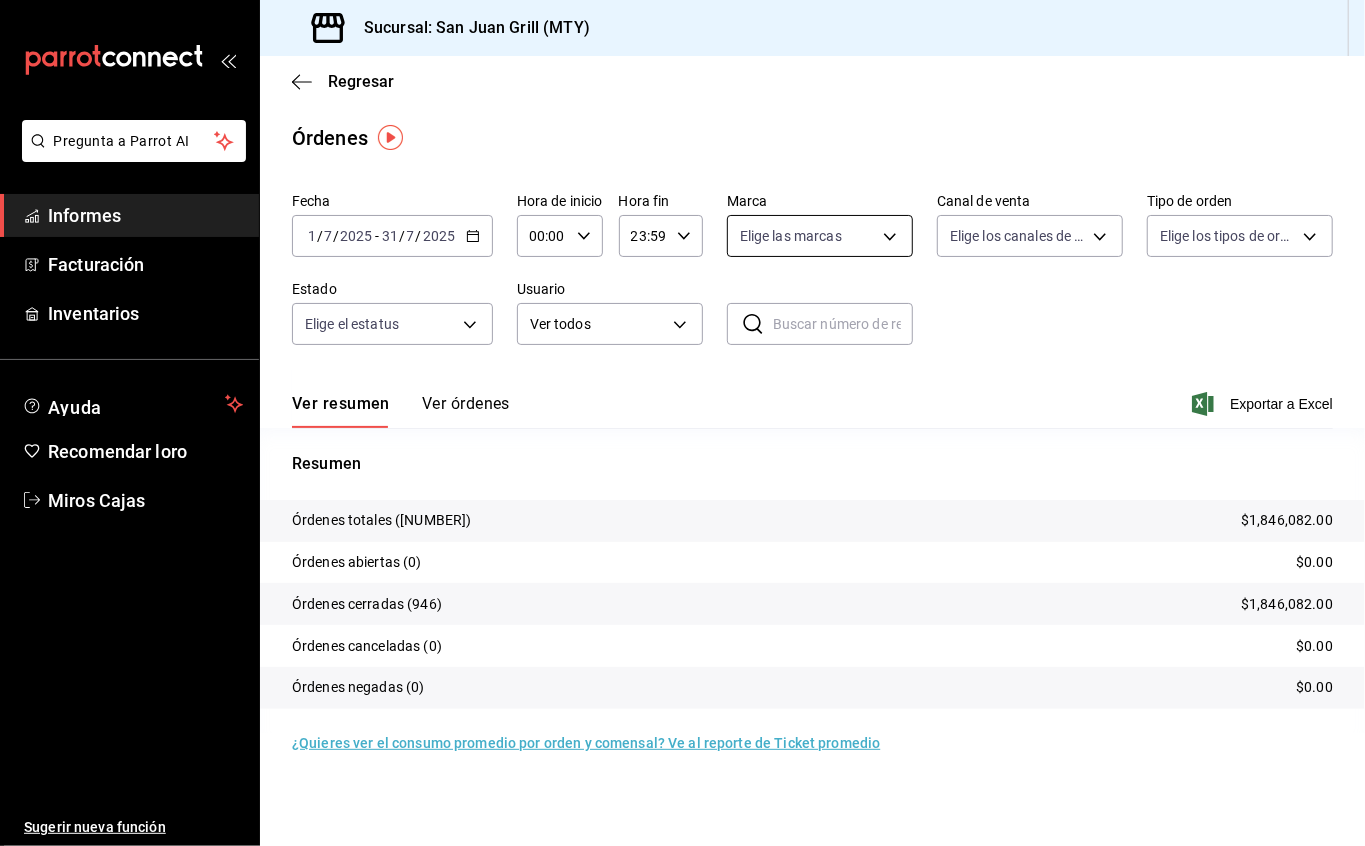click on "Pregunta a Parrot AI Informes   Facturación   Inventarios   Ayuda Recomendar loro   Miros Cajas   Sugerir nueva función   Sucursal: [BRANCH_NAME] ([CITY_CODE]) Regresar Órdenes Fecha [DATE] [DATE] - [DATE] Hora de inicio [TIME] Hora de inicio Hora fin [TIME] Hora fin Marca Elige las marcas Canal de venta Elige los canales de venta Tipo de orden Elige los tipos de orden Estado Elige el estatus Usuario Ver todos ALL ​ ​ Ver resumen Ver órdenes Exportar a Excel Resumen Órdenes totales ([NUMBER]) [CURRENCY] Órdenes abiertas ([NUMBER]) [CURRENCY] Órdenes cerradas ([NUMBER]) [CURRENCY] Órdenes canceladas ([NUMBER]) [CURRENCY] Órdenes negadas ([NUMBER]) [CURRENCY] ¿Quieres ver el consumo promedio por orden y comensal? Ve al reporte de Ticket promedio Texto original Valora esta traducción Tu opinión servirá para ayudar a mejorar el Traductor de Google Pregunta a Parrot AI Informes   Facturación   Inventarios   Ayuda Recomendar loro   Miros Cajas   Sugerir nueva función   GANA 1 MES GRATIS EN TU SUSCRIPCIÓN AQUÍ" at bounding box center [682, 423] 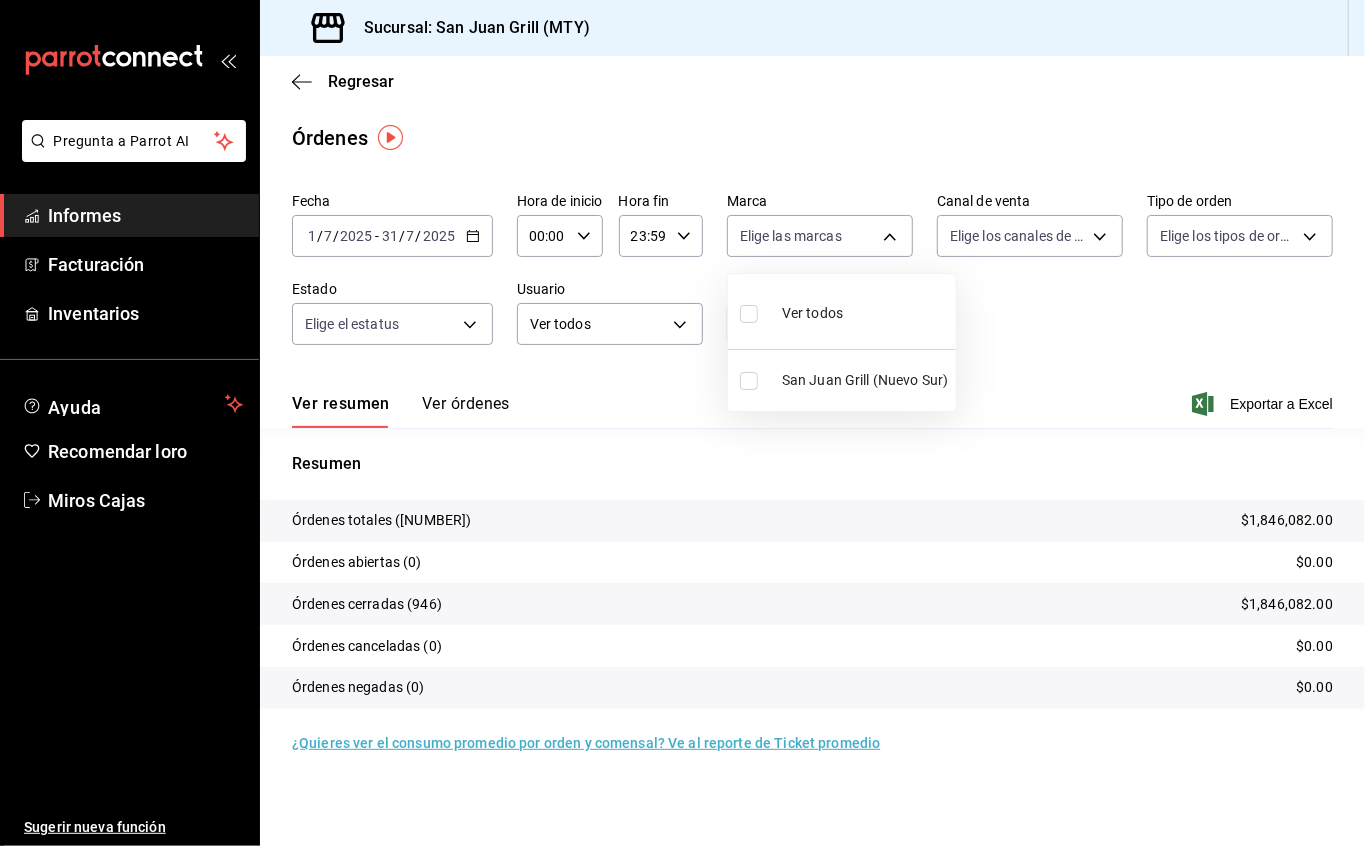 click at bounding box center [682, 423] 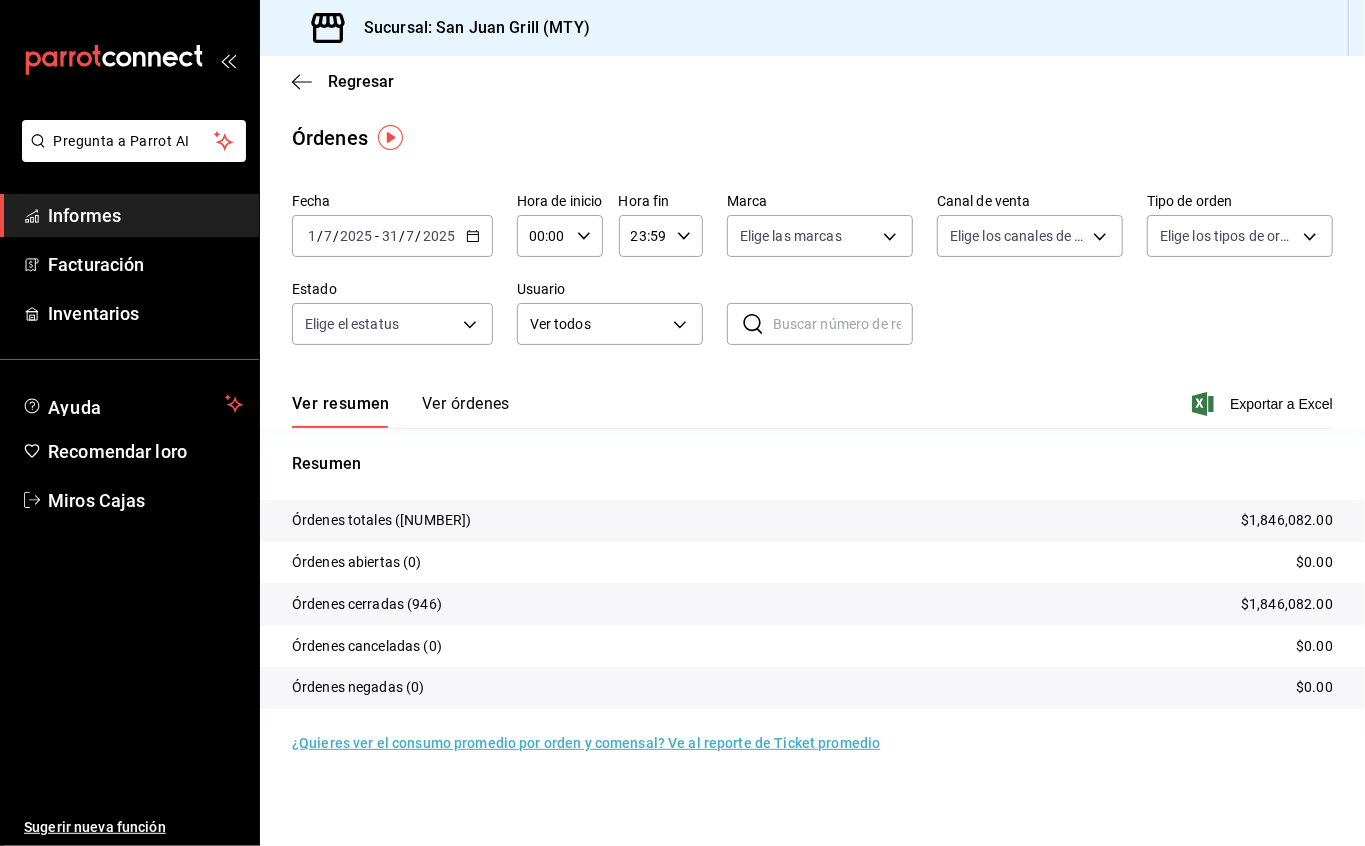 click on "Pregunta a Parrot AI Informes   Facturación   Inventarios   Ayuda Recomendar loro   Miros Cajas   Sugerir nueva función   Sucursal: [BRANCH_NAME] ([CITY_CODE]) Regresar Órdenes Fecha [DATE] [DATE] - [DATE] Hora de inicio [TIME] Hora de inicio Hora fin [TIME] Hora fin Marca Elige las marcas Canal de venta Elige los canales de venta Tipo de orden Elige los tipos de orden Estado Elige el estatus Usuario Ver todos ALL ​ ​ Ver resumen Ver órdenes Exportar a Excel Resumen Órdenes totales ([NUMBER]) [CURRENCY] Órdenes abiertas ([NUMBER]) [CURRENCY] Órdenes cerradas ([NUMBER]) [CURRENCY] Órdenes canceladas ([NUMBER]) [CURRENCY] Órdenes negadas ([NUMBER]) [CURRENCY] ¿Quieres ver el consumo promedio por orden y comensal? Ve al reporte de Ticket promedio Texto original Valora esta traducción Tu opinión servirá para ayudar a mejorar el Traductor de Google Pregunta a Parrot AI Informes   Facturación   Inventarios   Ayuda Recomendar loro   Miros Cajas   Sugerir nueva función   GANA 1 MES GRATIS EN TU SUSCRIPCIÓN AQUÍ" at bounding box center [682, 423] 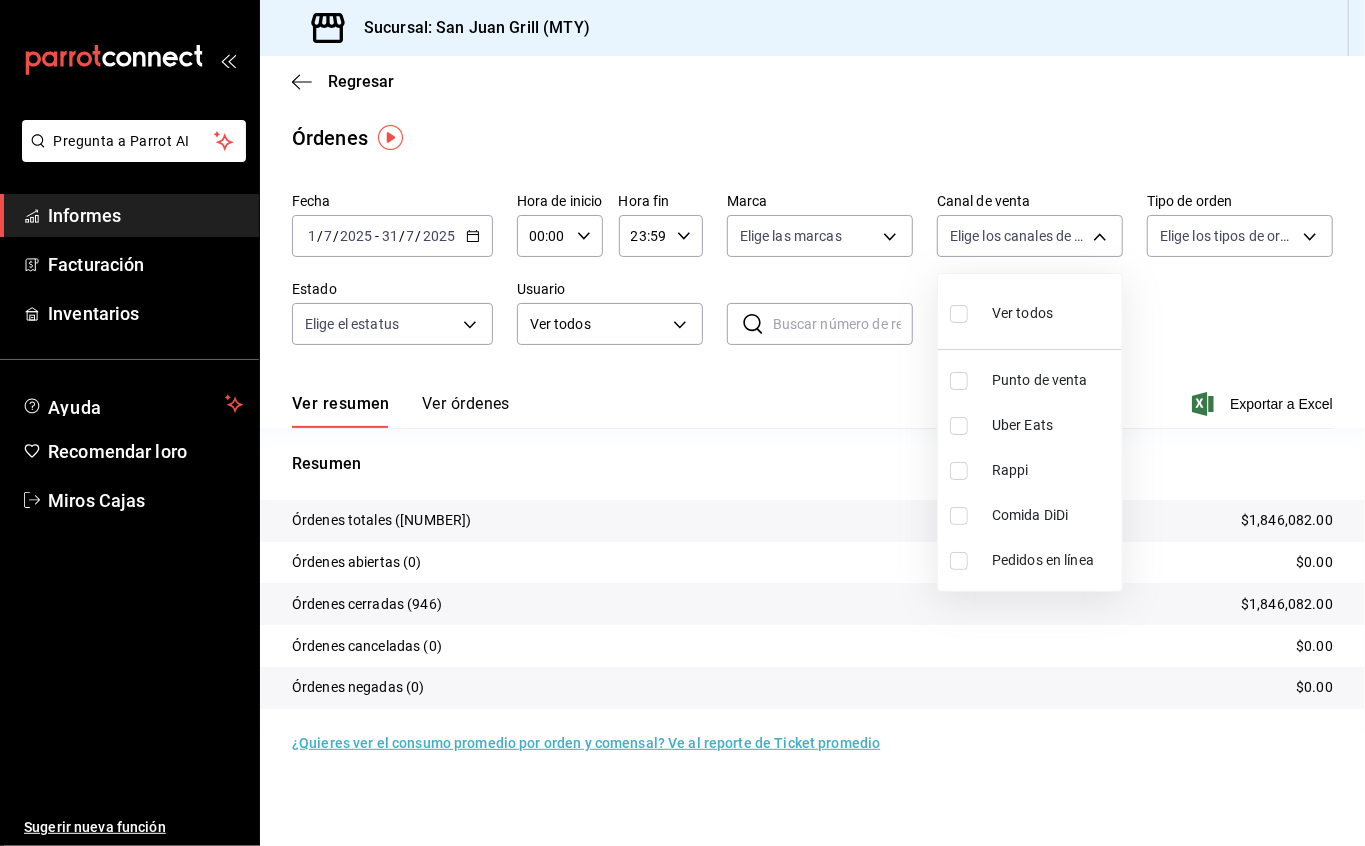 click on "Rappi" at bounding box center (1010, 470) 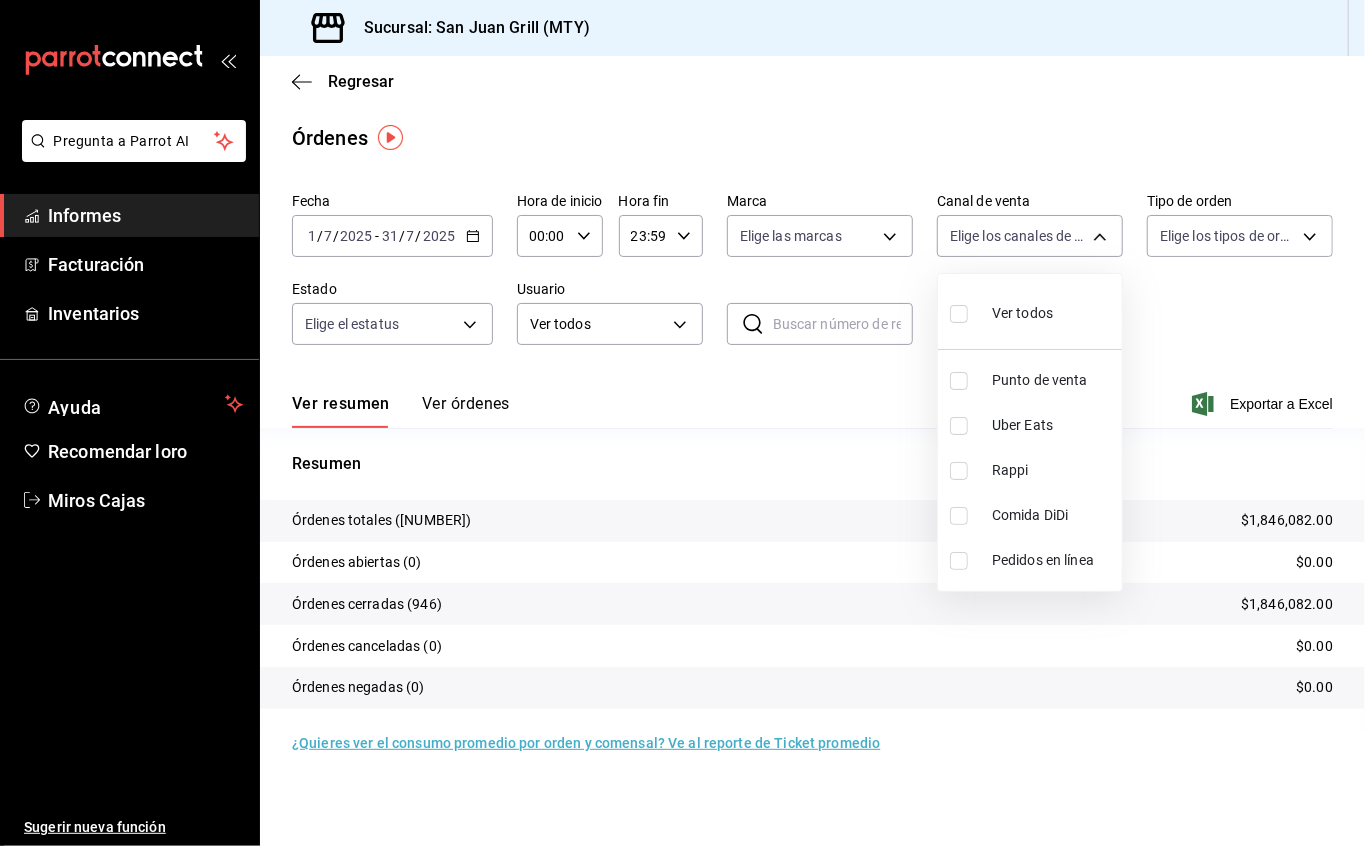 checkbox on "true" 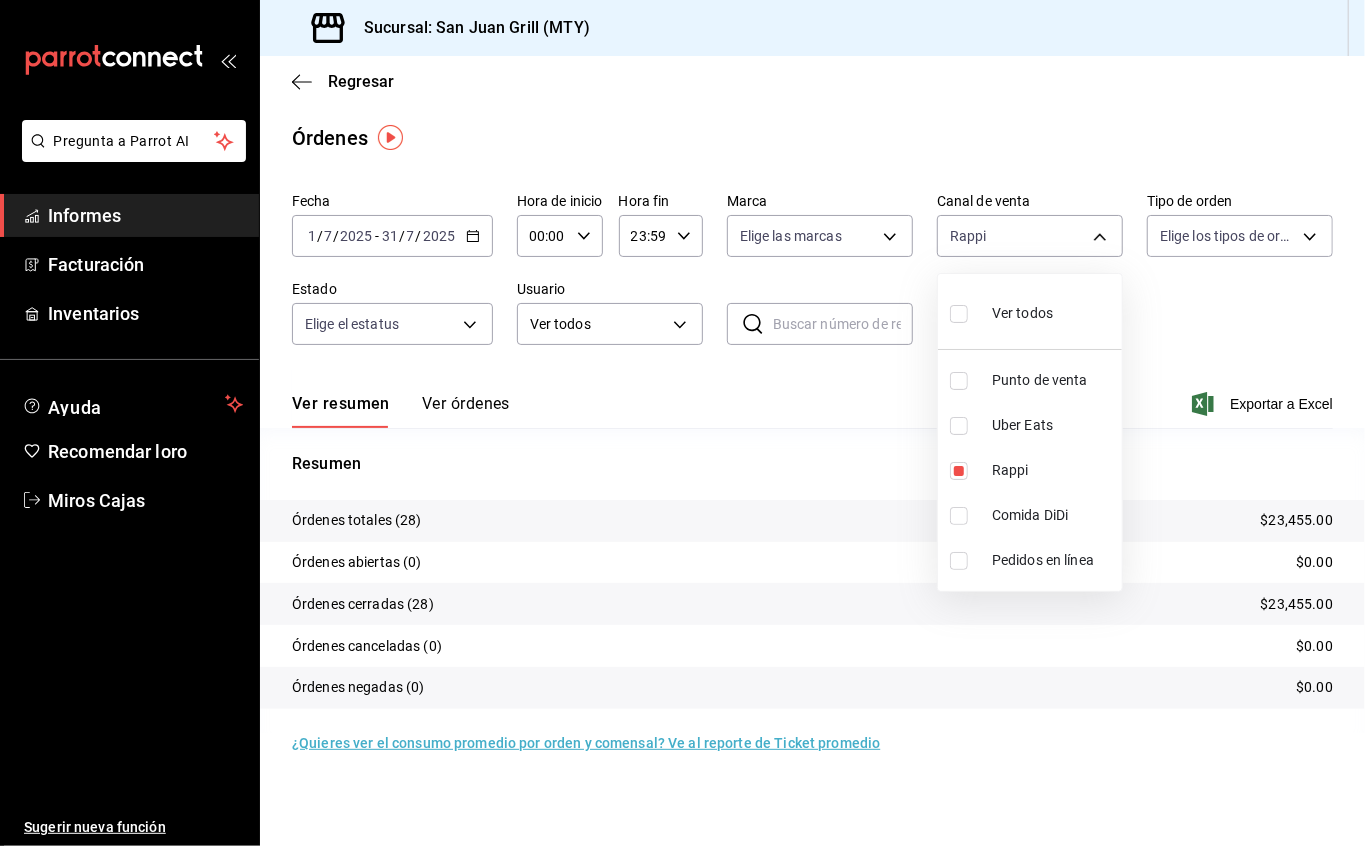 click at bounding box center (682, 423) 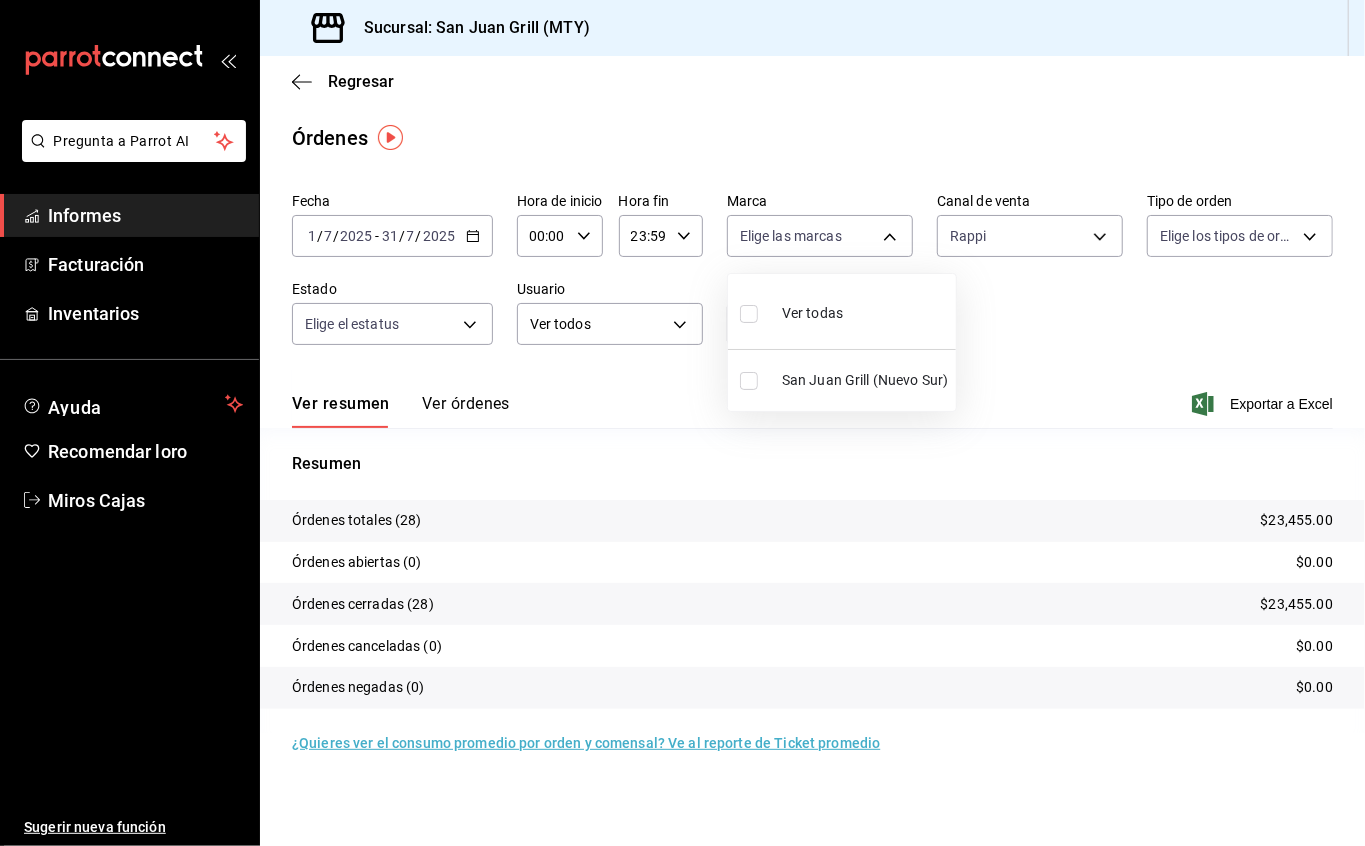 click on "Pregunta a Parrot AI Informes   Facturación   Inventarios   Ayuda Recomendar loro   Miros Cajas   Sugerir nueva función   Sucursal: [BRANCH_NAME] ([CITY_CODE]) Regresar Órdenes Fecha [DATE] [DATE] - [DATE] Hora de inicio [TIME] Hora de inicio Hora fin [TIME] Hora fin Marca Elige las marcas Canal de venta Rappi RAPPI Tipo de orden Elige los tipos de orden Estado Elige el estatus Usuario Ver todos ALL ​ ​ Ver resumen Ver órdenes Exportar a Excel Resumen Órdenes totales ([NUMBER]) [CURRENCY] Órdenes abiertas ([NUMBER]) [CURRENCY] Órdenes cerradas ([NUMBER]) [CURRENCY] Órdenes canceladas ([NUMBER]) [CURRENCY] Órdenes negadas ([NUMBER]) [CURRENCY] ¿Quieres ver el consumo promedio por orden y comensal? Ve al reporte de Ticket promedio Texto original Valora esta traducción Tu opinión servirá para ayudar a mejorar el Traductor de Google Pregunta a Parrot AI Informes   Facturación   Inventarios   Ayuda Recomendar loro   Miros Cajas   Sugerir nueva función   GANA 1 MES GRATIS EN TU SUSCRIPCIÓN AQUÍ Ver video tutorial Ver todas" at bounding box center (682, 423) 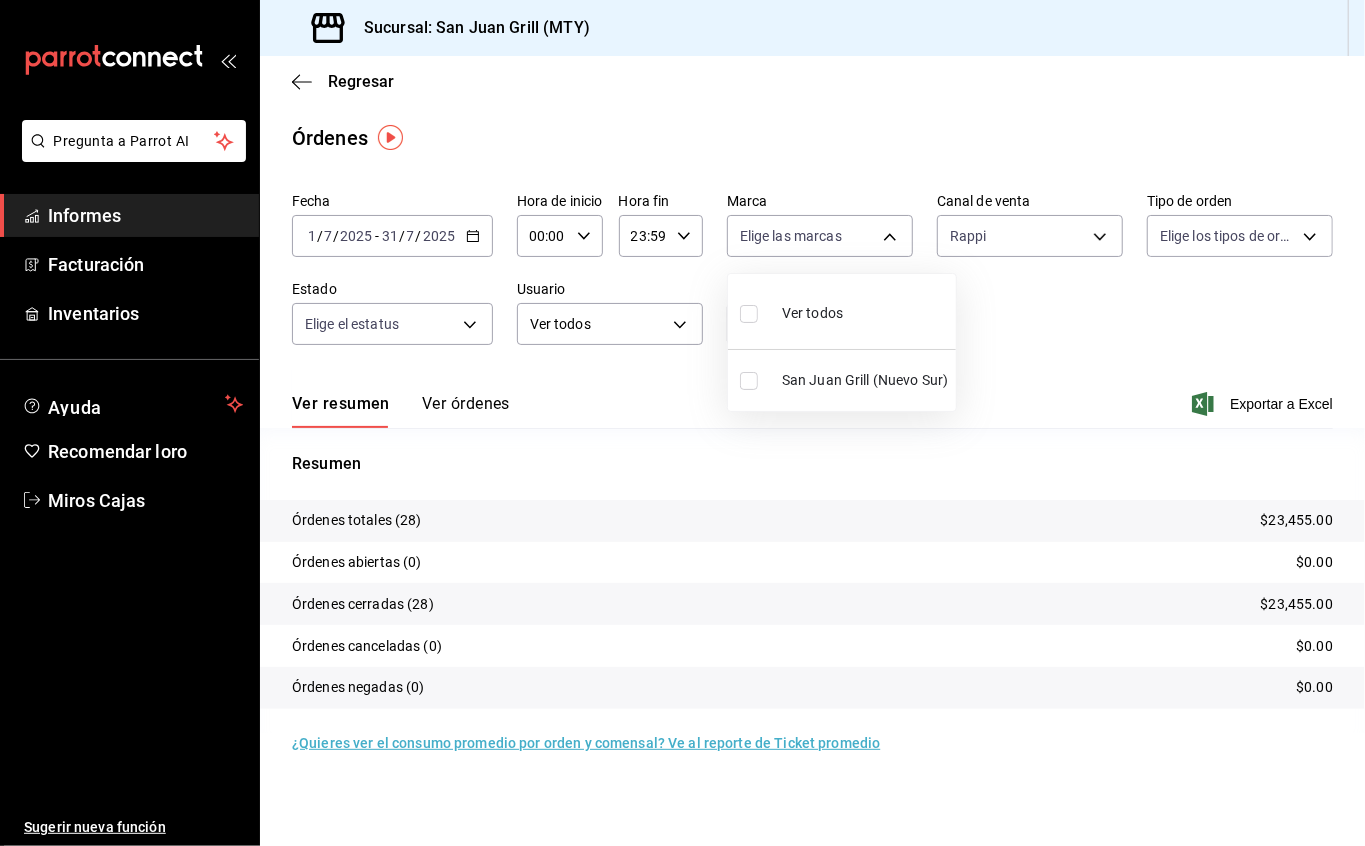 click on "San Juan Grill (Nuevo Sur)" at bounding box center (865, 380) 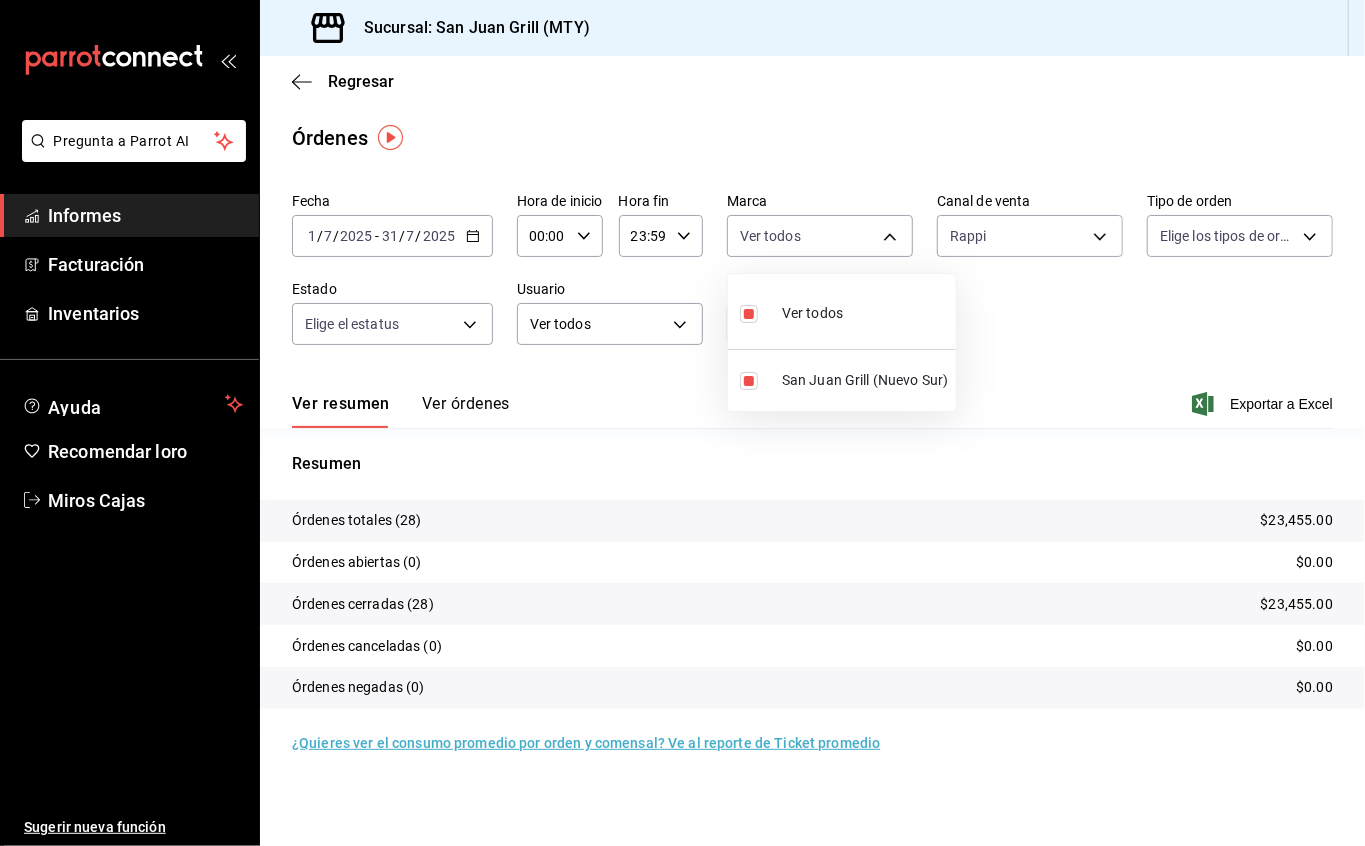 click at bounding box center [682, 423] 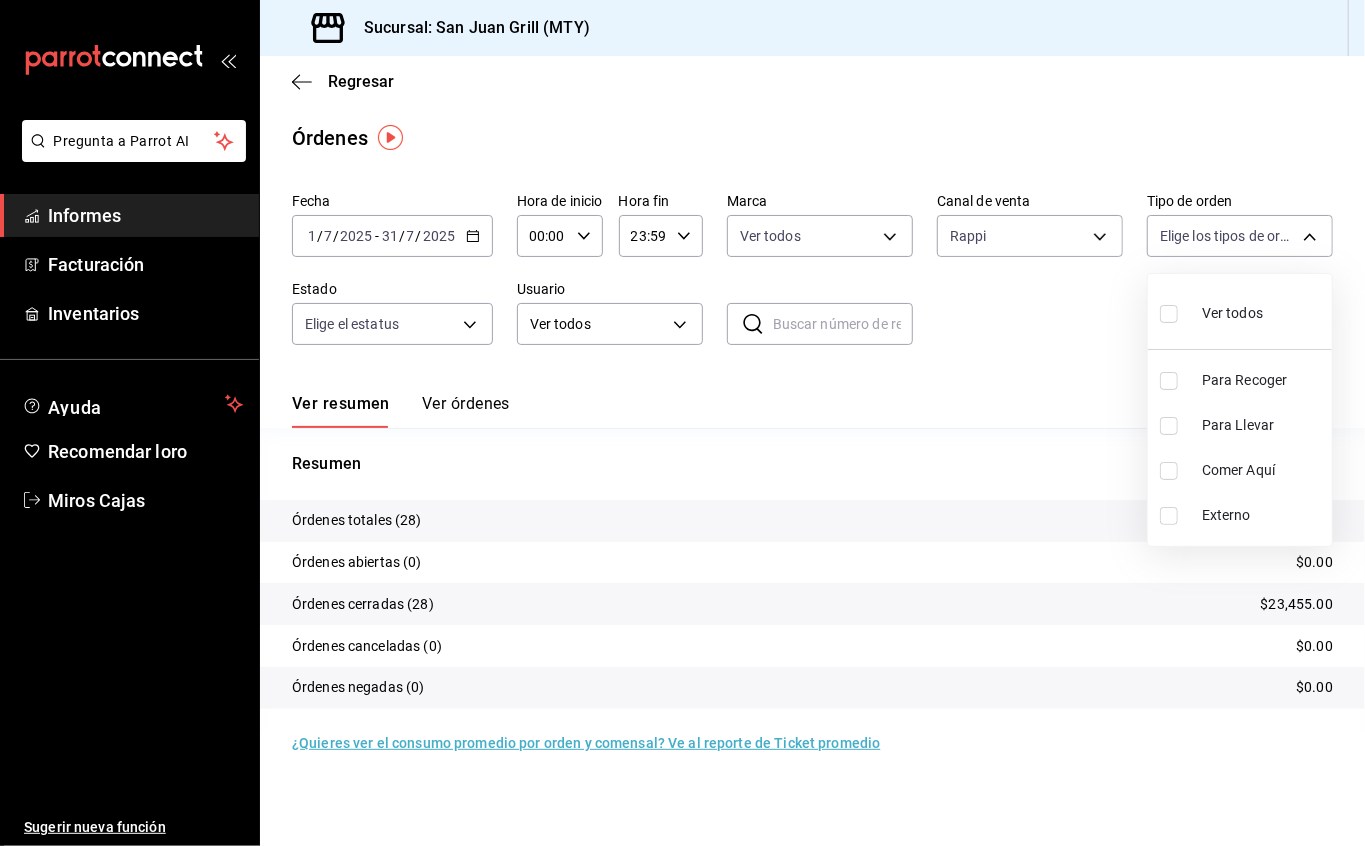 click on "Pregunta a Parrot AI Informes   Facturación   Inventarios   Ayuda Recomendar loro   Miros Cajas   Sugerir nueva función   Sucursal: [BRANCH_NAME] ([CITY_CODE]) Regresar Órdenes Fecha [DATE] [DATE] - [DATE] Hora de inicio [TIME] Hora de inicio Hora fin [TIME] Hora fin Marca Ver todos [UUID] Canal de venta Rappi RAPPI Tipo de orden Elige los tipos de orden Estado Elige el estatus Usuario Ver todos ALL ​ ​ Ver resumen Ver órdenes Exportar a Excel Resumen Órdenes totales ([NUMBER]) [CURRENCY] Órdenes abiertas ([NUMBER]) [CURRENCY] Órdenes cerradas ([NUMBER]) [CURRENCY] Órdenes canceladas ([NUMBER]) [CURRENCY] Órdenes negadas ([NUMBER]) [CURRENCY] ¿Quieres ver el consumo promedio por orden y comensal? Ve al reporte de Ticket promedio Texto original Valora esta traducción Tu opinión servirá para ayudar a mejorar el Traductor de Google Pregunta a Parrot AI Informes   Facturación   Inventarios   Ayuda Recomendar loro   Miros Cajas   Sugerir nueva función   Ver video tutorial Ir a un video Externo" at bounding box center [682, 423] 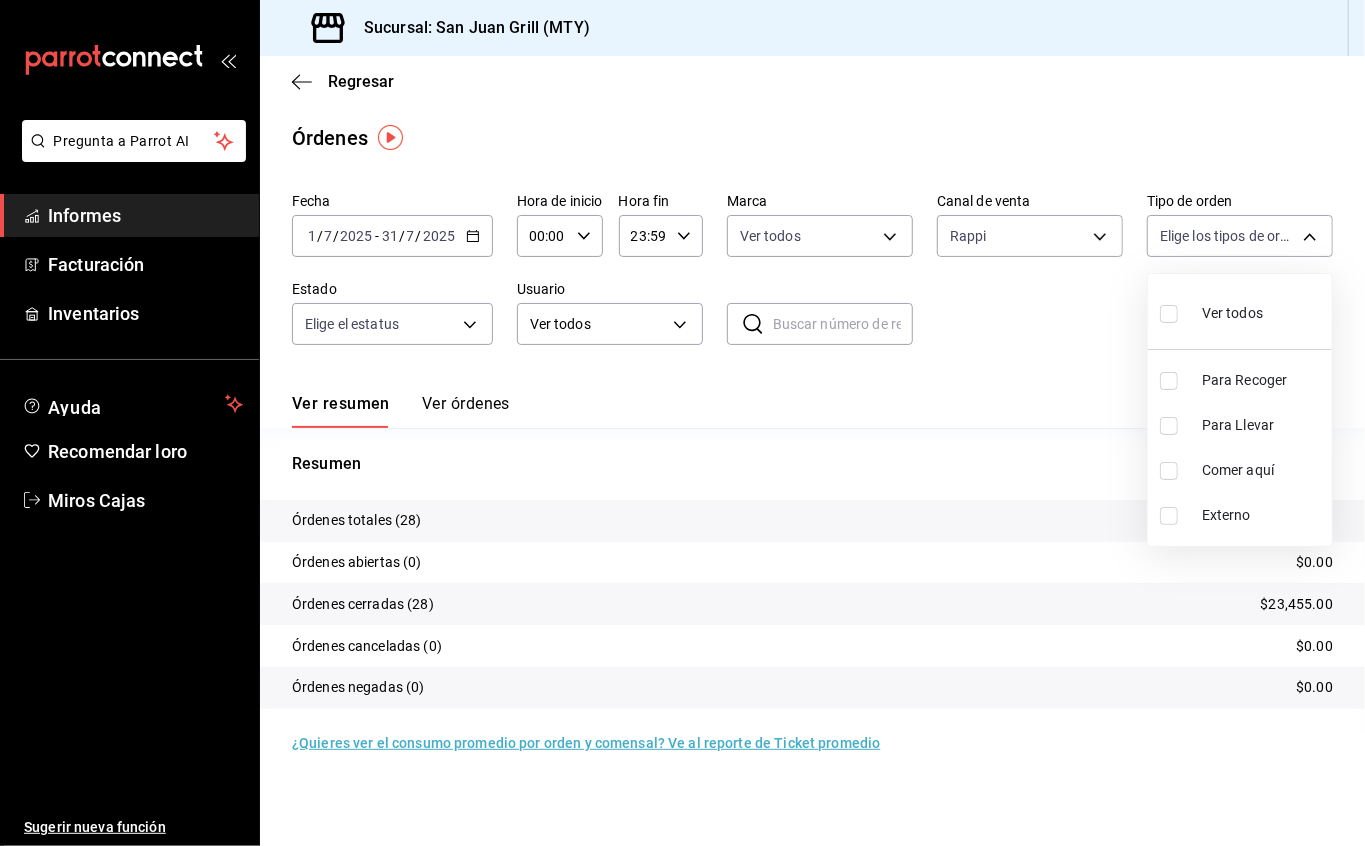 click at bounding box center (682, 423) 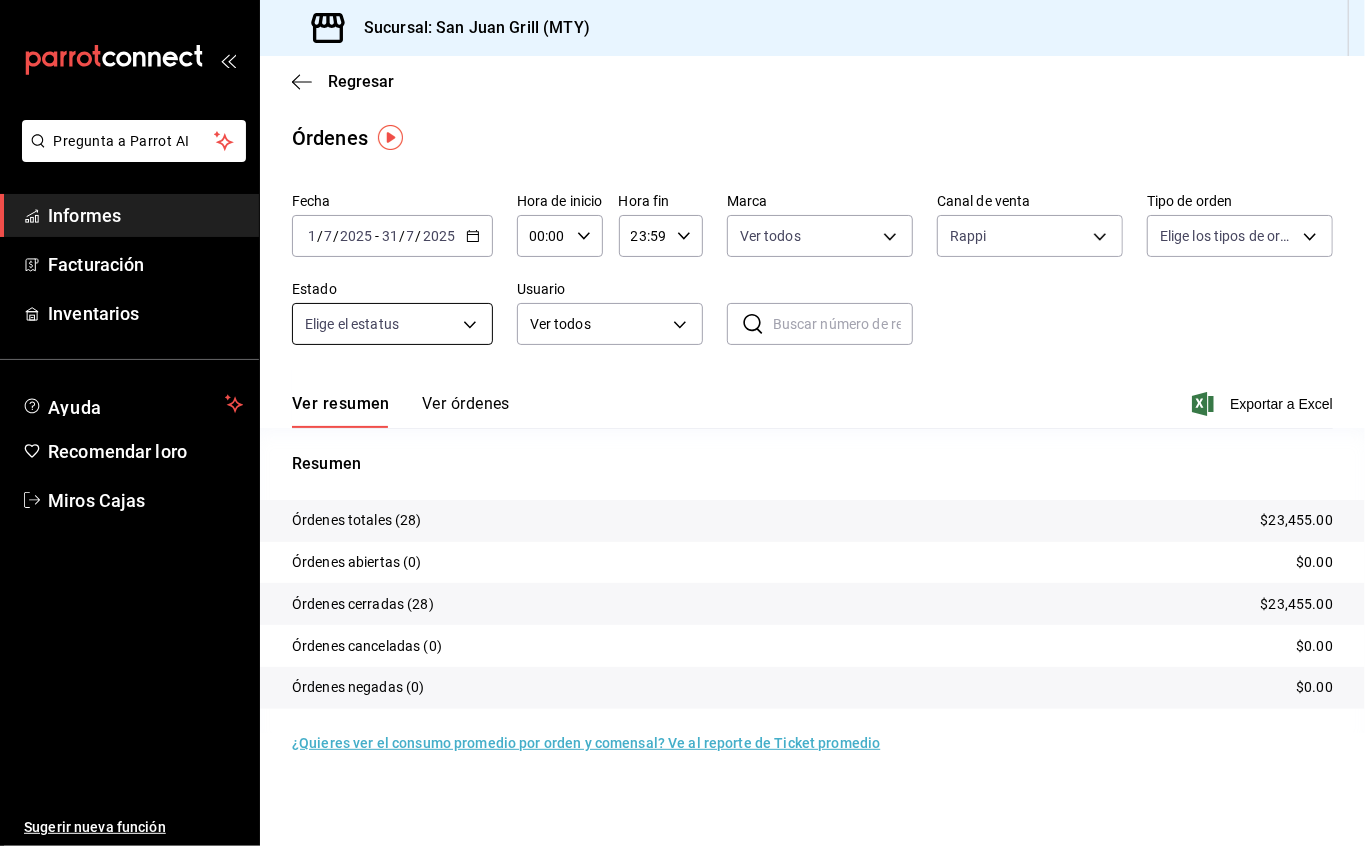 click on "Pregunta a Parrot AI Informes   Facturación   Inventarios   Ayuda Recomendar loro   Miros Cajas   Sugerir nueva función   Sucursal: [BRANCH_NAME] ([CITY_CODE]) Regresar Órdenes Fecha [DATE] [DATE] - [DATE] Hora de inicio [TIME] Hora de inicio Hora fin [TIME] Hora fin Marca Ver todos [UUID] Canal de venta Rappi RAPPI Tipo de orden Elige los tipos de orden Estado Elige el estatus Usuario Ver todos ALL ​ ​ Ver resumen Ver órdenes Exportar a Excel Resumen Órdenes totales ([NUMBER]) [CURRENCY] Órdenes abiertas ([NUMBER]) [CURRENCY] Órdenes cerradas ([NUMBER]) [CURRENCY] Órdenes canceladas ([NUMBER]) [CURRENCY] Órdenes negadas ([NUMBER]) [CURRENCY] ¿Quieres ver el consumo promedio por orden y comensal? Ve al reporte de Ticket promedio Texto original Valora esta traducción Tu opinión servirá para ayudar a mejorar el Traductor de Google Pregunta a Parrot AI Informes   Facturación   Inventarios   Ayuda Recomendar loro   Miros Cajas   Sugerir nueva función   Ver video tutorial Ir a un video" at bounding box center [682, 423] 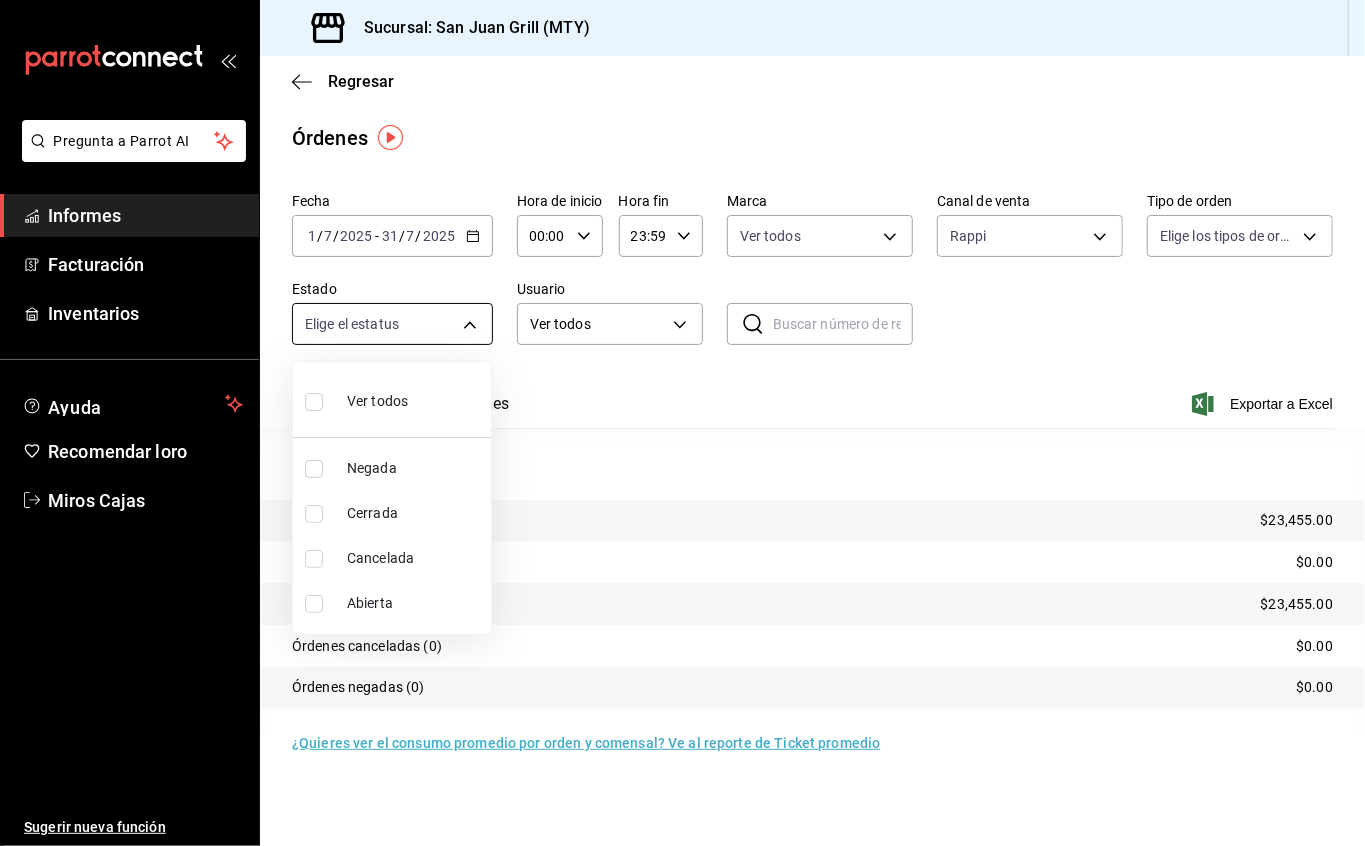 click at bounding box center [682, 423] 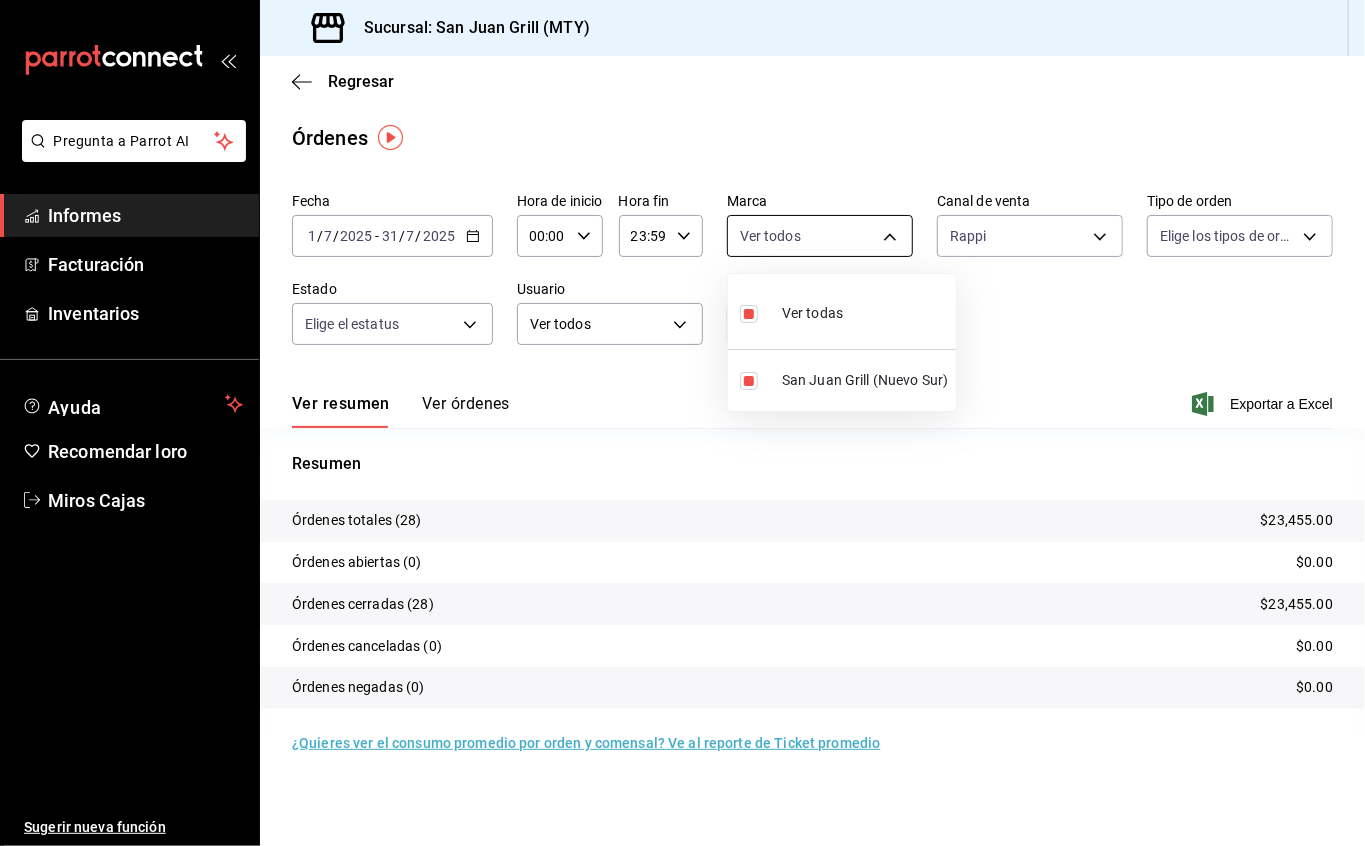 click on "Pregunta a Parrot AI Informes   Facturación   Inventarios   Ayuda Recomendar loro   Miros Cajas   Sugerir nueva función   Sucursal: [BRANCH_NAME] ([CITY_CODE]) Regresar Órdenes Fecha [DATE] [DATE] - [DATE] Hora de inicio [TIME] Hora de inicio Hora fin [TIME] Hora fin Marca Ver todos [UUID] Canal de venta Rappi RAPPI Tipo de orden Elige los tipos de orden Estado Elige el estatus Usuario Ver todos ALL ​ ​ Ver resumen Ver órdenes Exportar a Excel Resumen Órdenes totales ([NUMBER]) [CURRENCY] Órdenes abiertas ([NUMBER]) [CURRENCY] Órdenes cerradas ([NUMBER]) [CURRENCY] Órdenes canceladas ([NUMBER]) [CURRENCY] Órdenes negadas ([NUMBER]) [CURRENCY] ¿Quieres ver el consumo promedio por orden y comensal? Ve al reporte de Ticket promedio Texto original Valora esta traducción Tu opinión servirá para ayudar a mejorar el Traductor de Google Pregunta a Parrot AI Informes   Facturación   Inventarios   Ayuda Recomendar loro   Miros Cajas   Sugerir nueva función   Ver video tutorial Ir a un video" at bounding box center (682, 423) 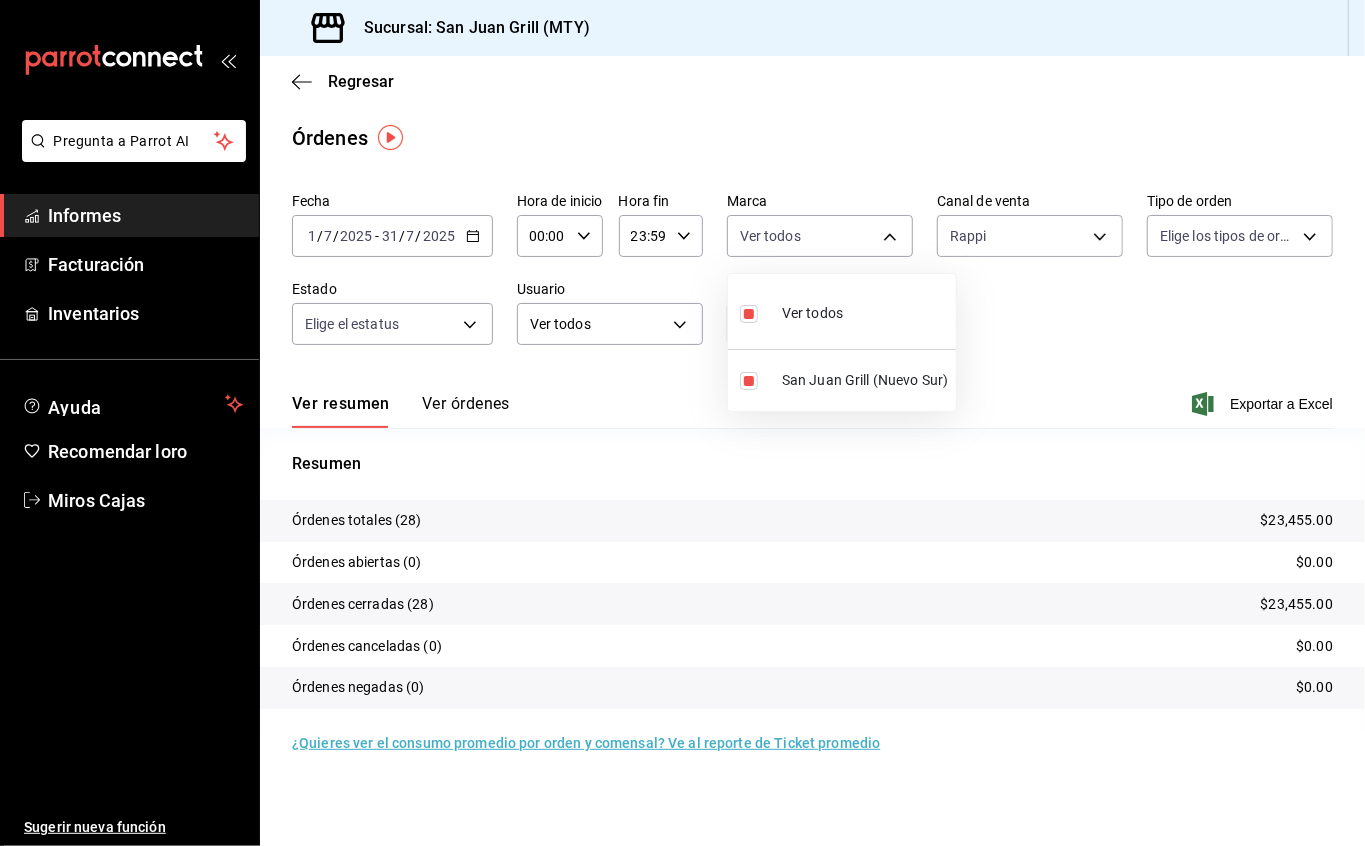 click on "Ver todos" at bounding box center [842, 311] 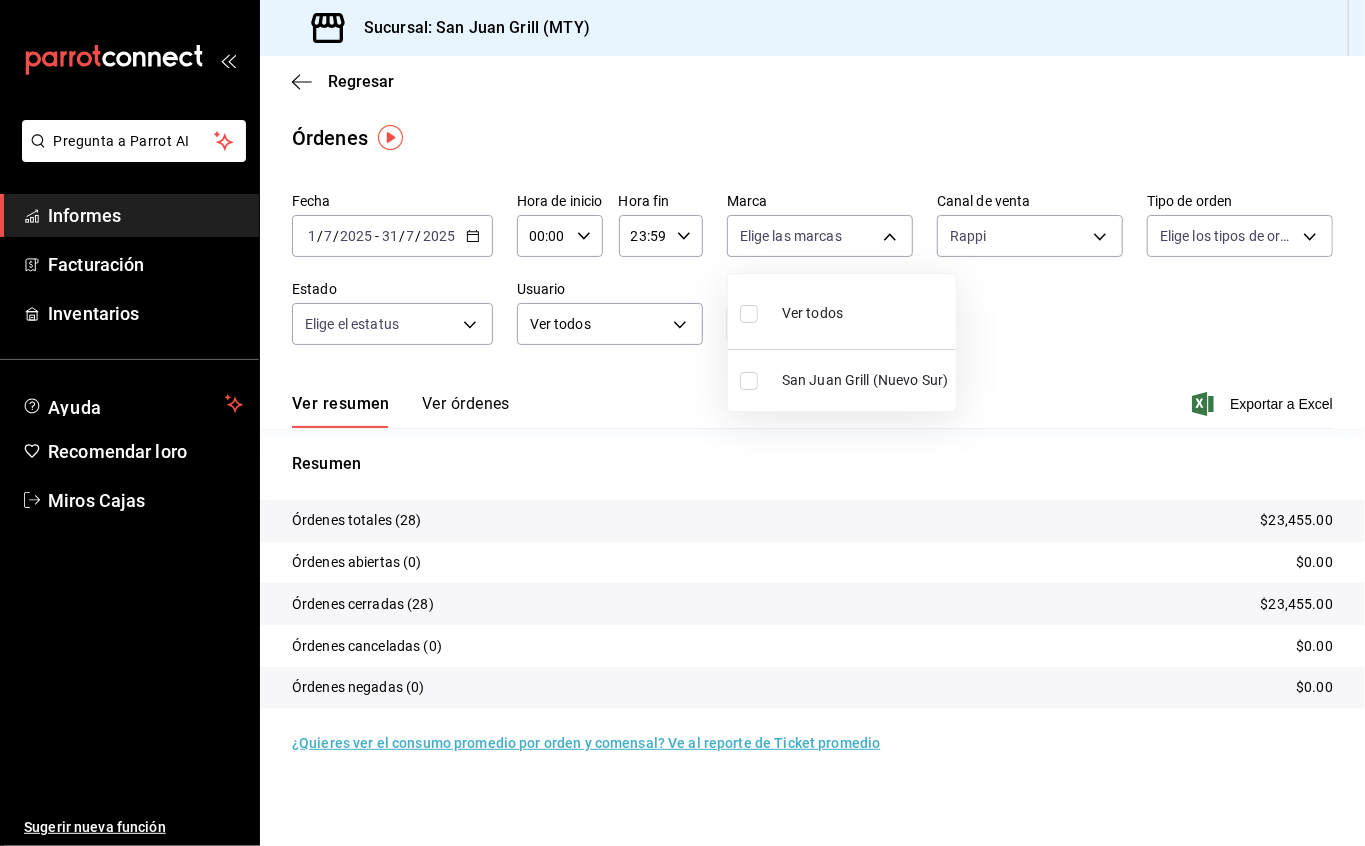 click on "San Juan Grill (Nuevo Sur)" at bounding box center (865, 380) 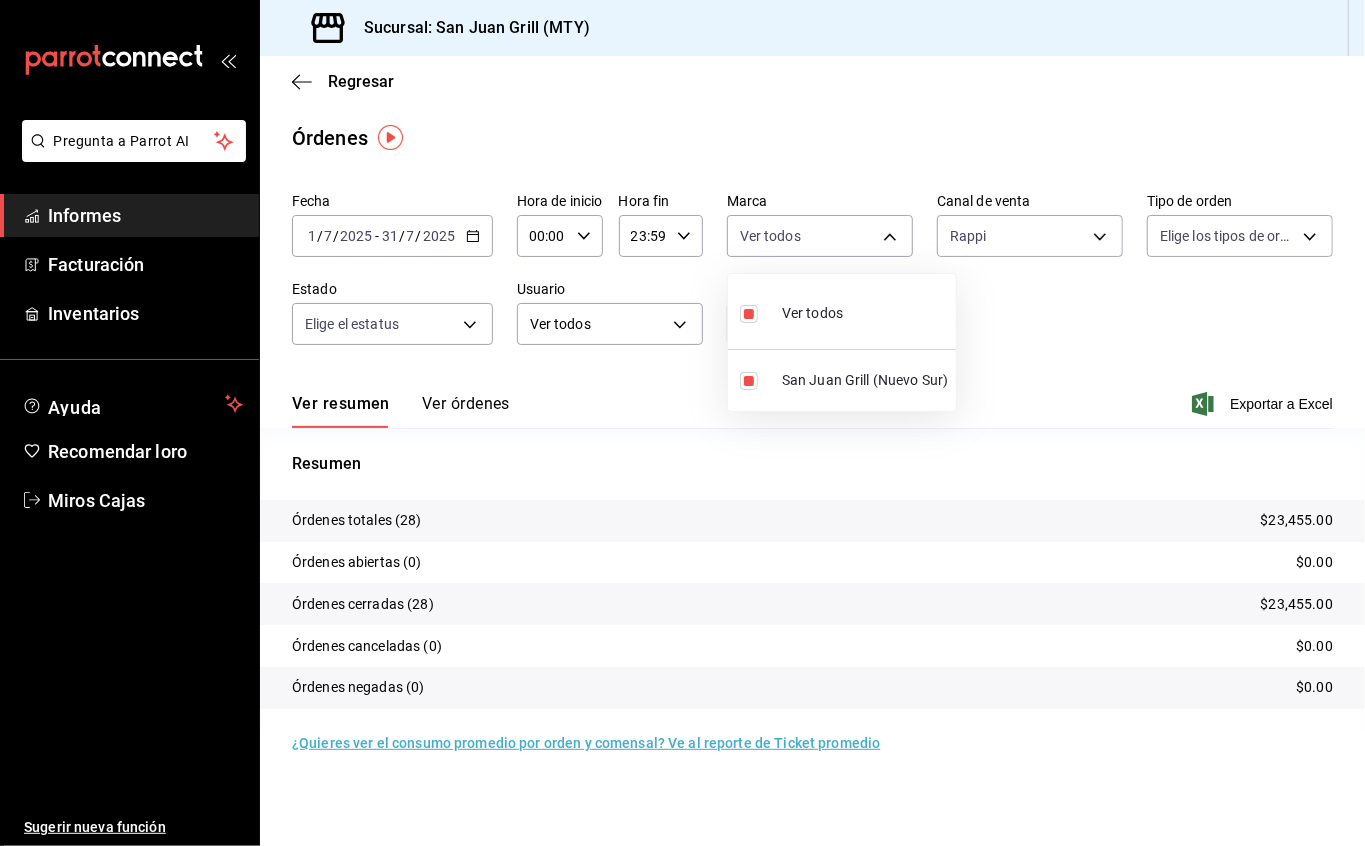 click at bounding box center (682, 423) 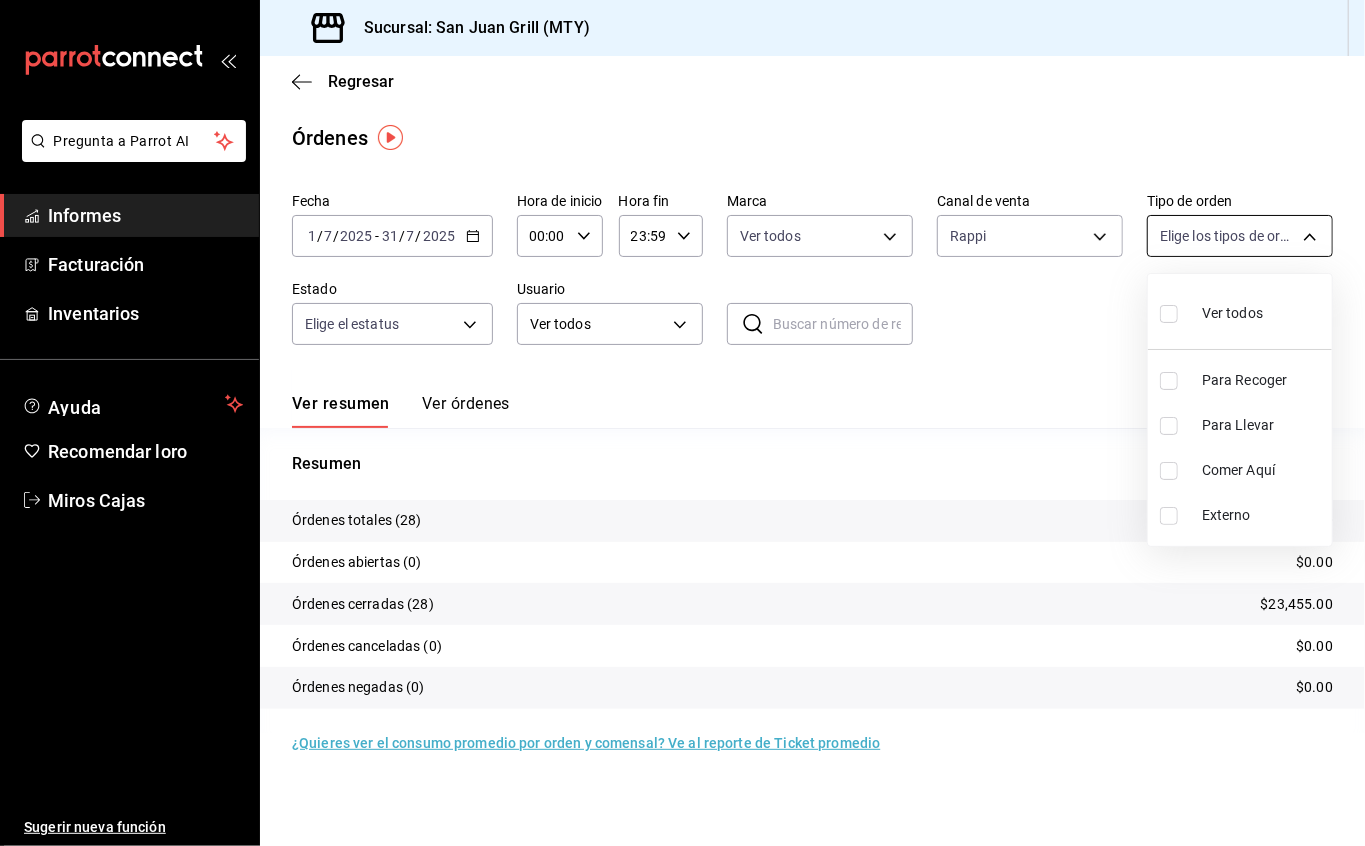 click on "Pregunta a Parrot AI Informes   Facturación   Inventarios   Ayuda Recomendar loro   Miros Cajas   Sugerir nueva función   Sucursal: [BRANCH_NAME] ([CITY_CODE]) Regresar Órdenes Fecha [DATE] [DATE] - [DATE] Hora de inicio [TIME] Hora de inicio Hora fin [TIME] Hora fin Marca Ver todos [UUID] Canal de venta Rappi RAPPI Tipo de orden Elige los tipos de orden Estado Elige el estatus Usuario Ver todos ALL ​ ​ Ver resumen Ver órdenes Exportar a Excel Resumen Órdenes totales ([NUMBER]) [CURRENCY] Órdenes abiertas ([NUMBER]) [CURRENCY] Órdenes cerradas ([NUMBER]) [CURRENCY] Órdenes canceladas ([NUMBER]) [CURRENCY] Órdenes negadas ([NUMBER]) [CURRENCY] ¿Quieres ver el consumo promedio por orden y comensal? Ve al reporte de Ticket promedio Texto original Valora esta traducción Tu opinión servirá para ayudar a mejorar el Traductor de Google Pregunta a Parrot AI Informes   Facturación   Inventarios   Ayuda Recomendar loro   Miros Cajas   Sugerir nueva función   Ver video tutorial Ir a un video Externo" at bounding box center (682, 423) 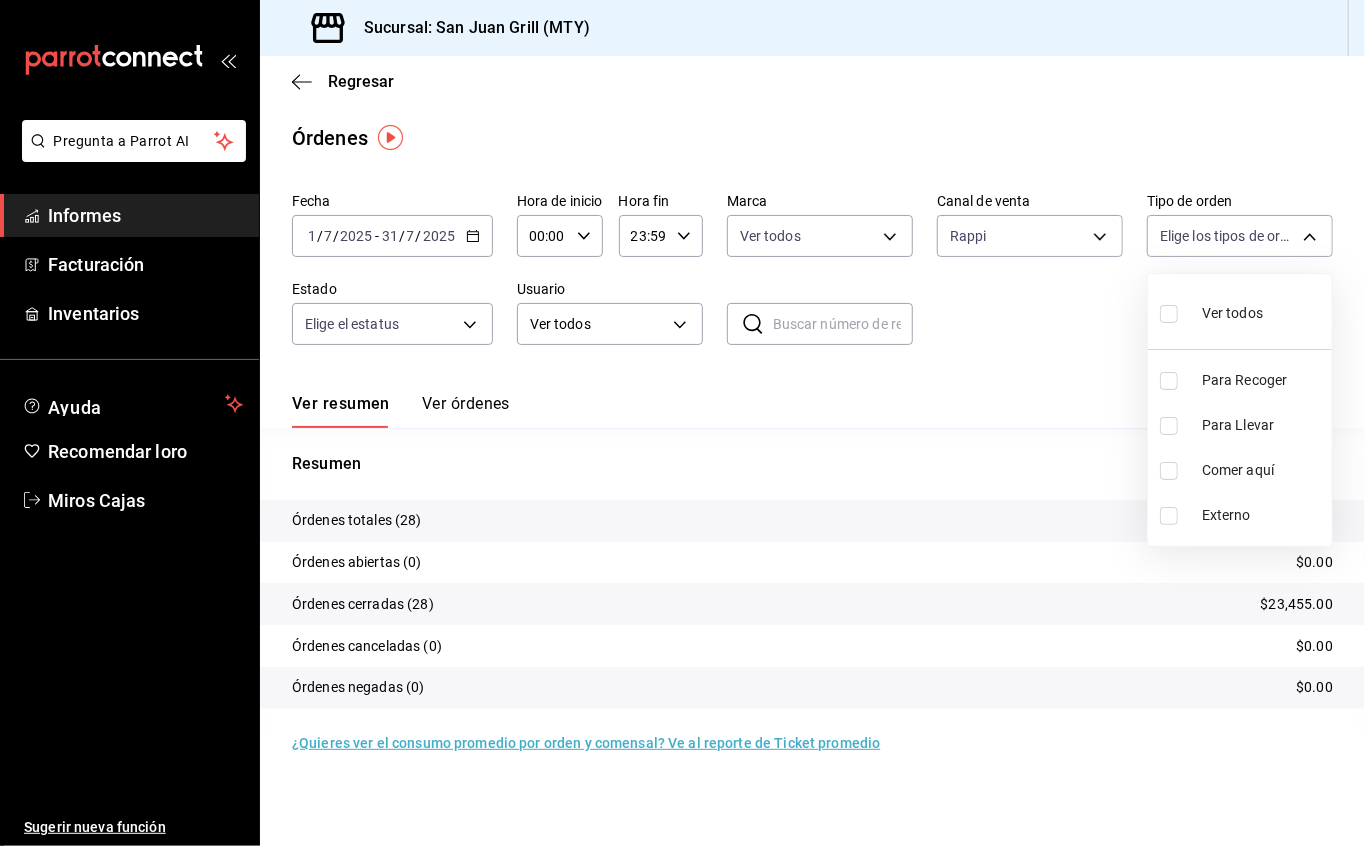 click on "Ver todos" at bounding box center [1232, 313] 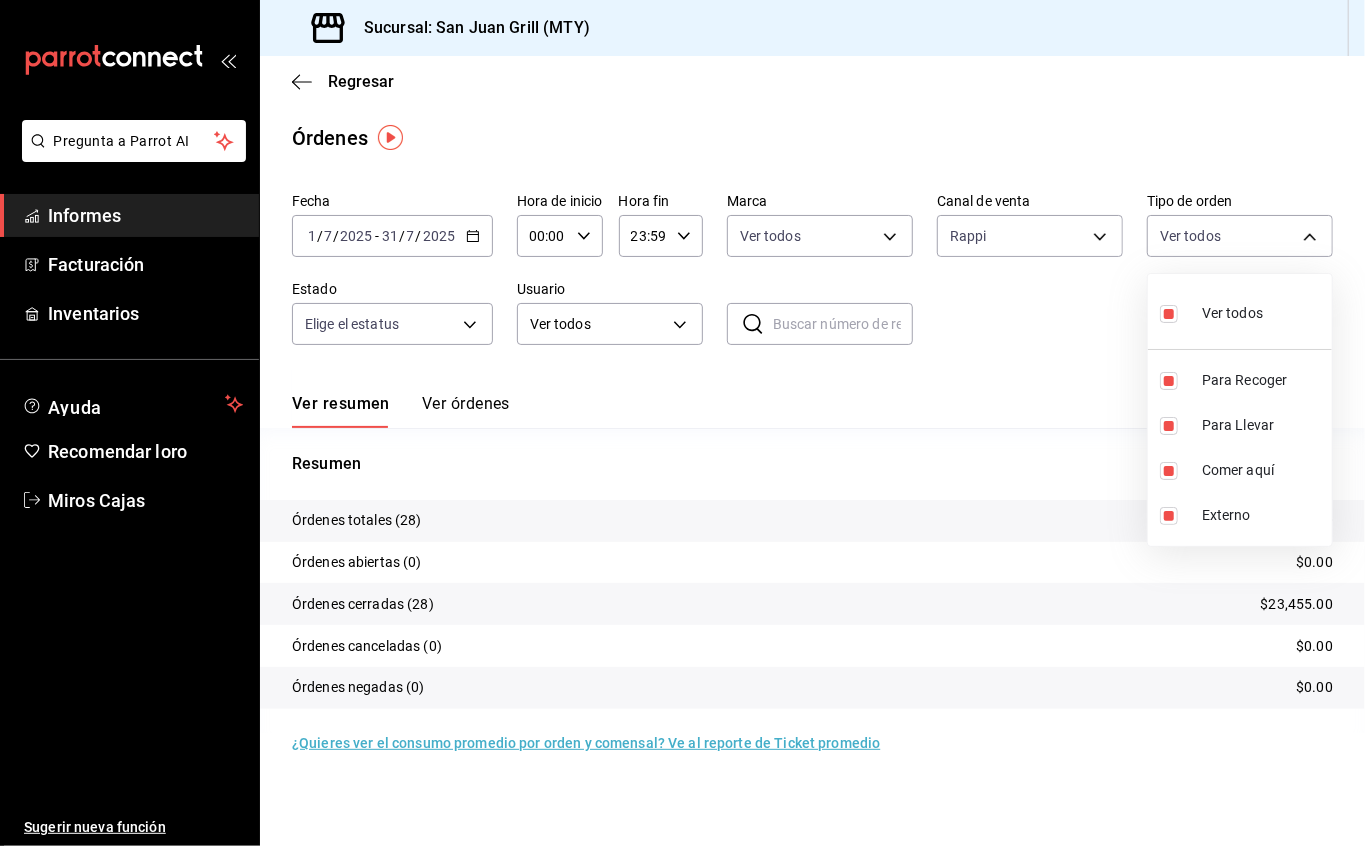 click at bounding box center (682, 423) 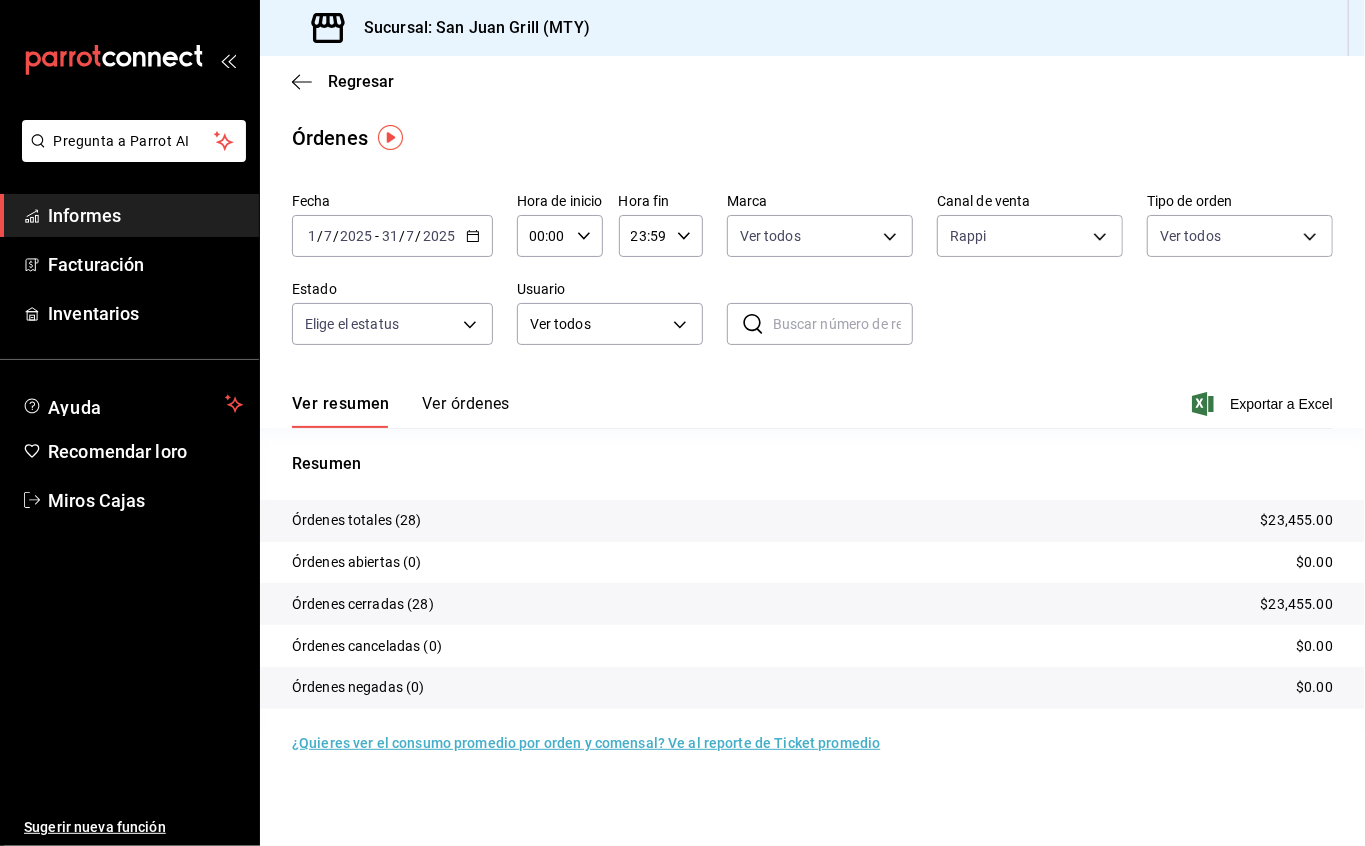 click on "Ver resumen Ver órdenes Exportar a Excel" at bounding box center (812, 398) 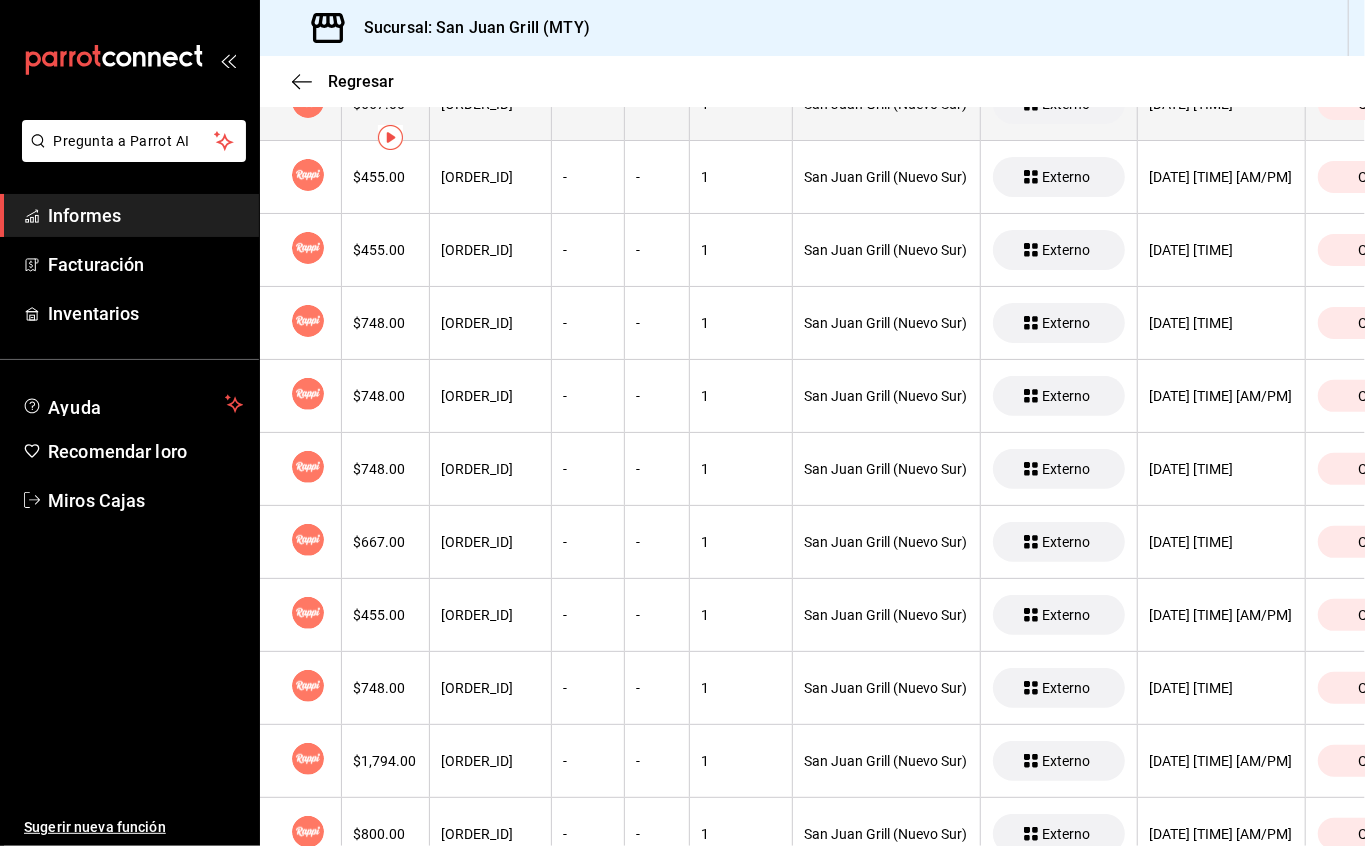 scroll, scrollTop: 0, scrollLeft: 0, axis: both 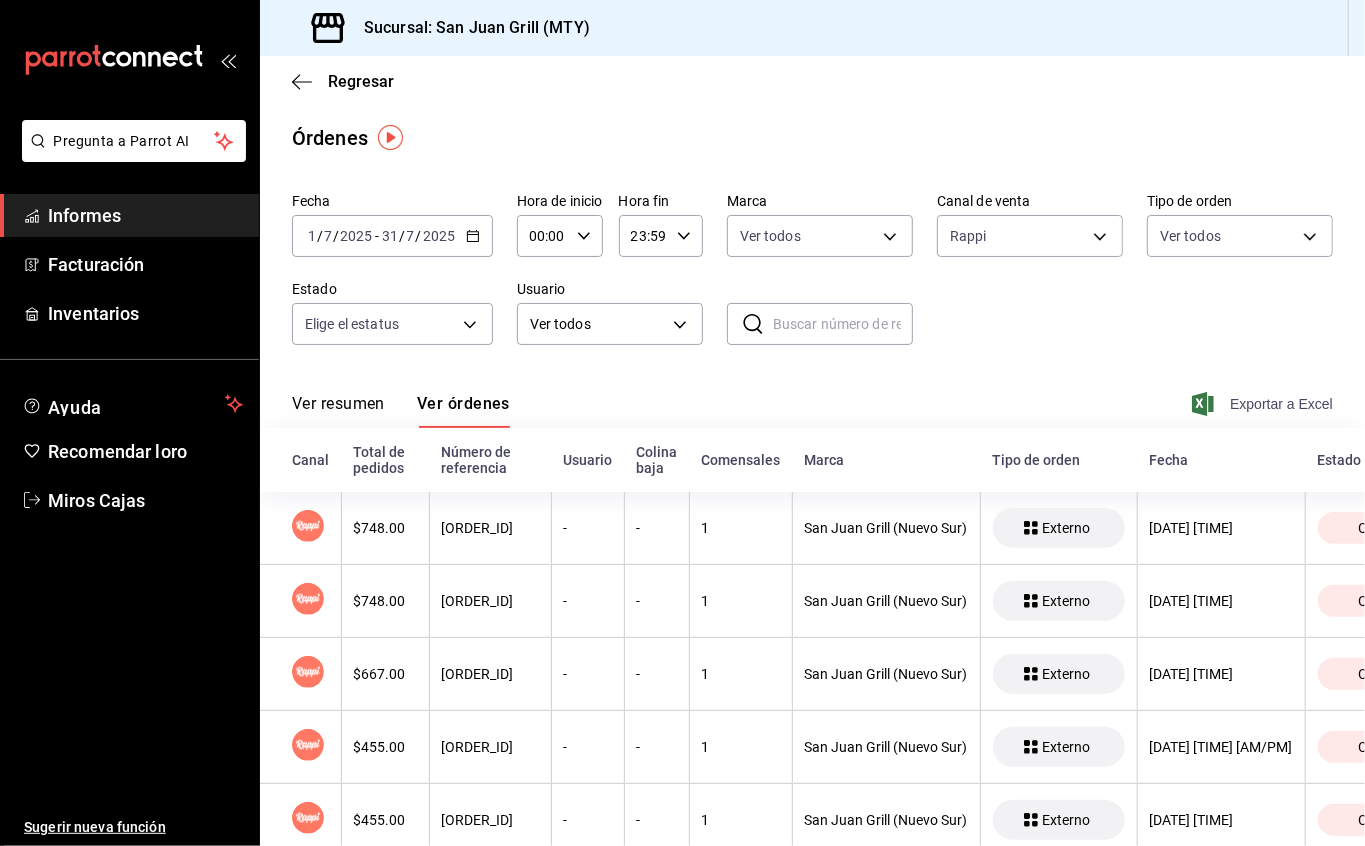 click on "Exportar a Excel" at bounding box center (1281, 404) 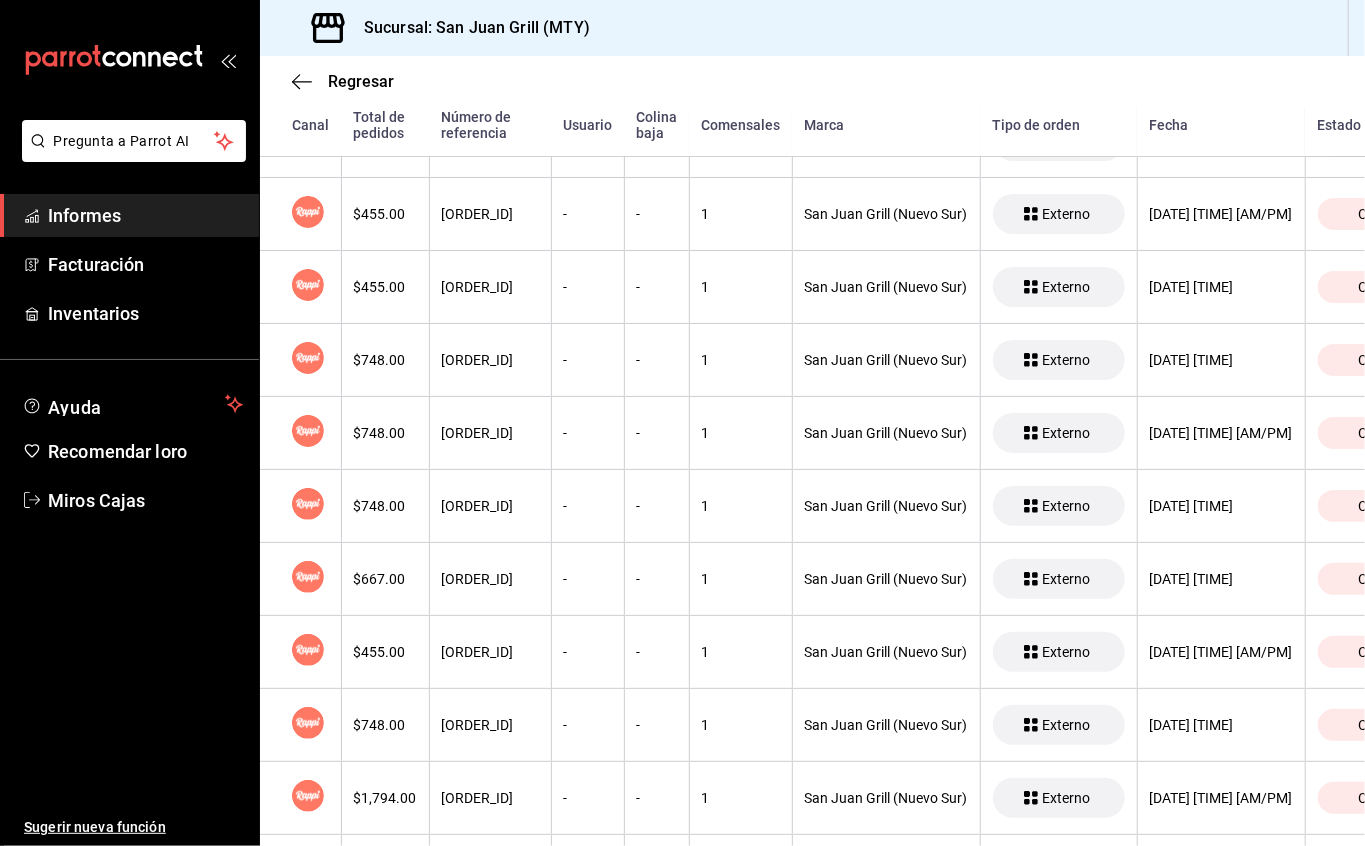 scroll, scrollTop: 970, scrollLeft: 0, axis: vertical 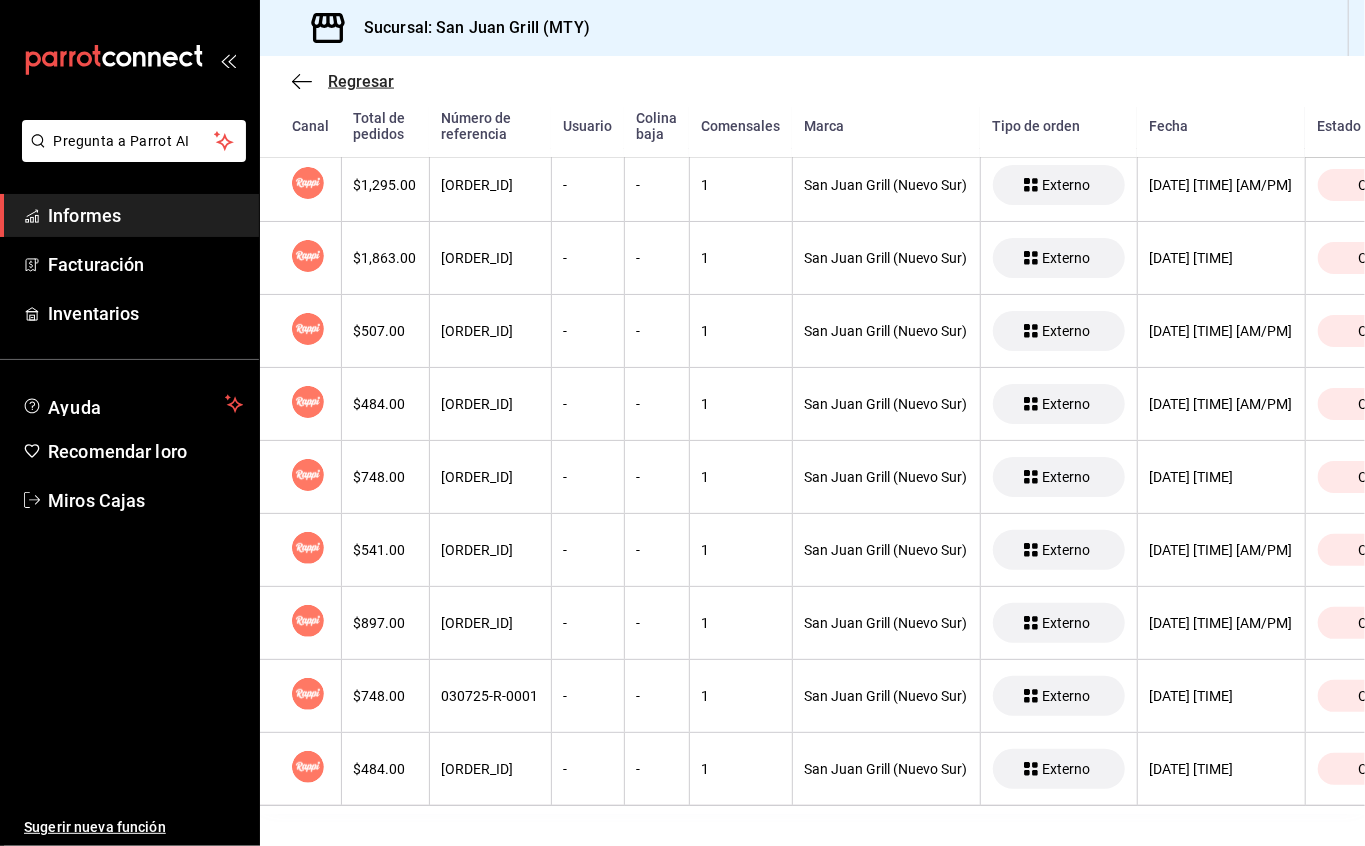 click 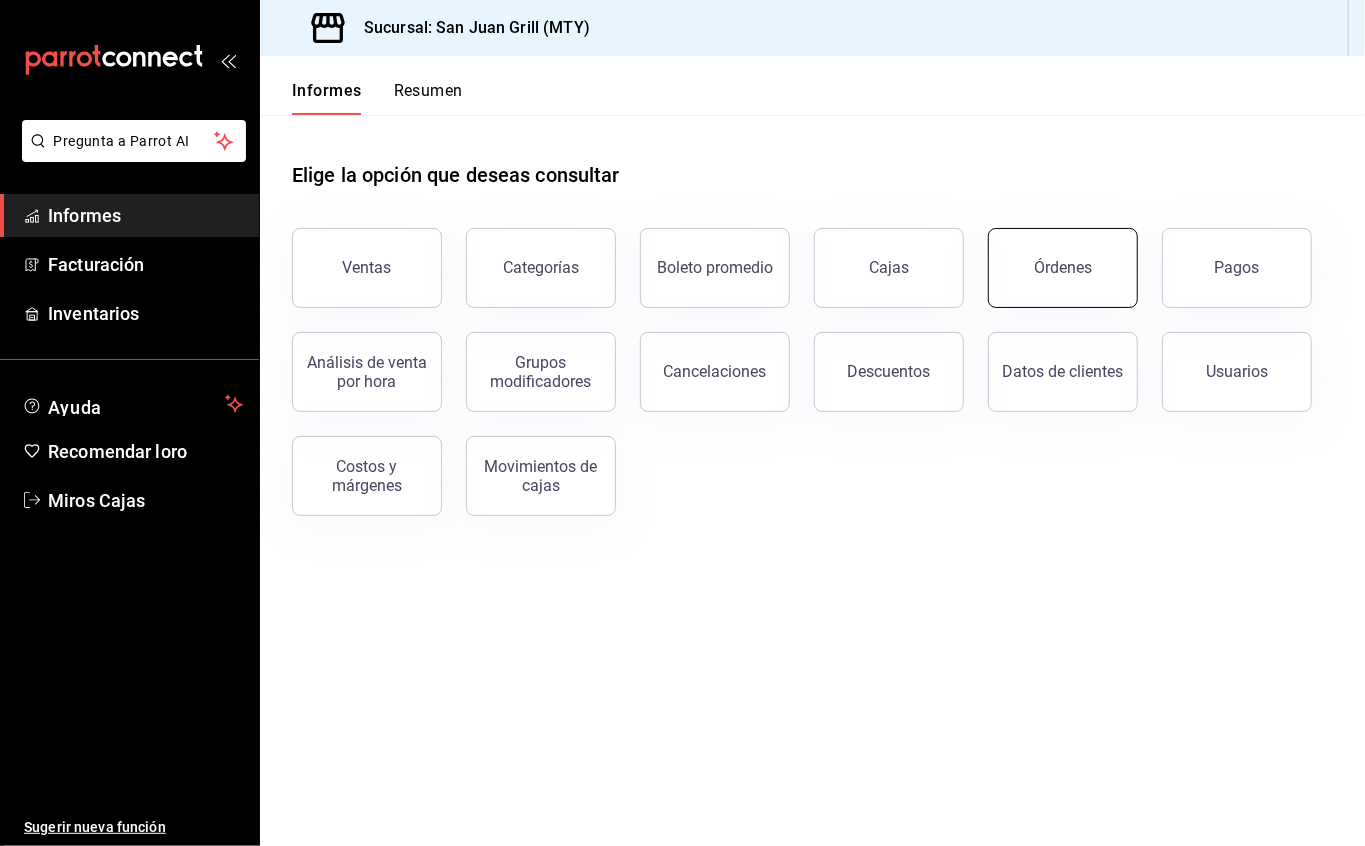 click on "Órdenes" at bounding box center (1063, 268) 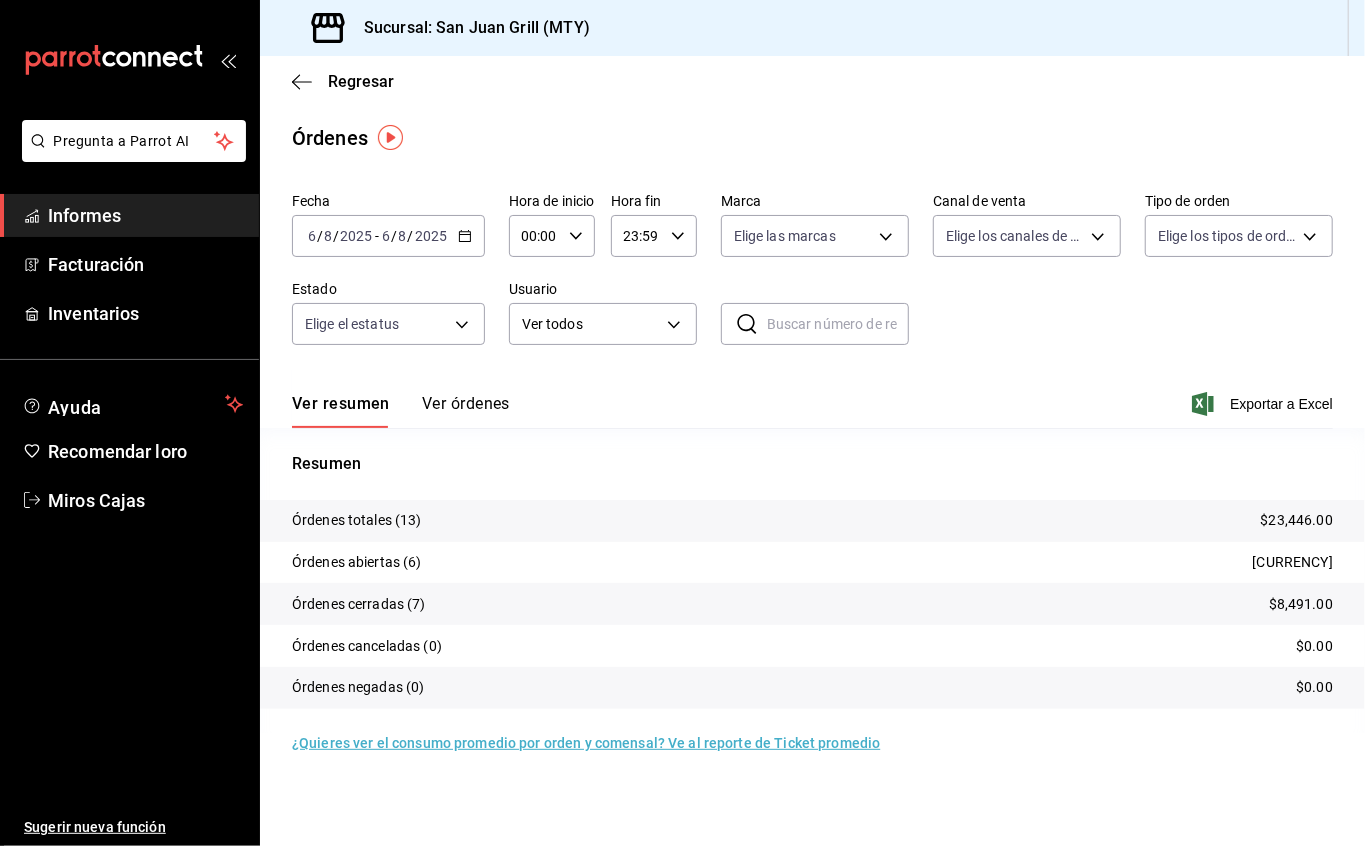 click on "2025-08-06 6 / 8 / 2025 - 2025-08-06 6 / 8 / 2025" at bounding box center (388, 236) 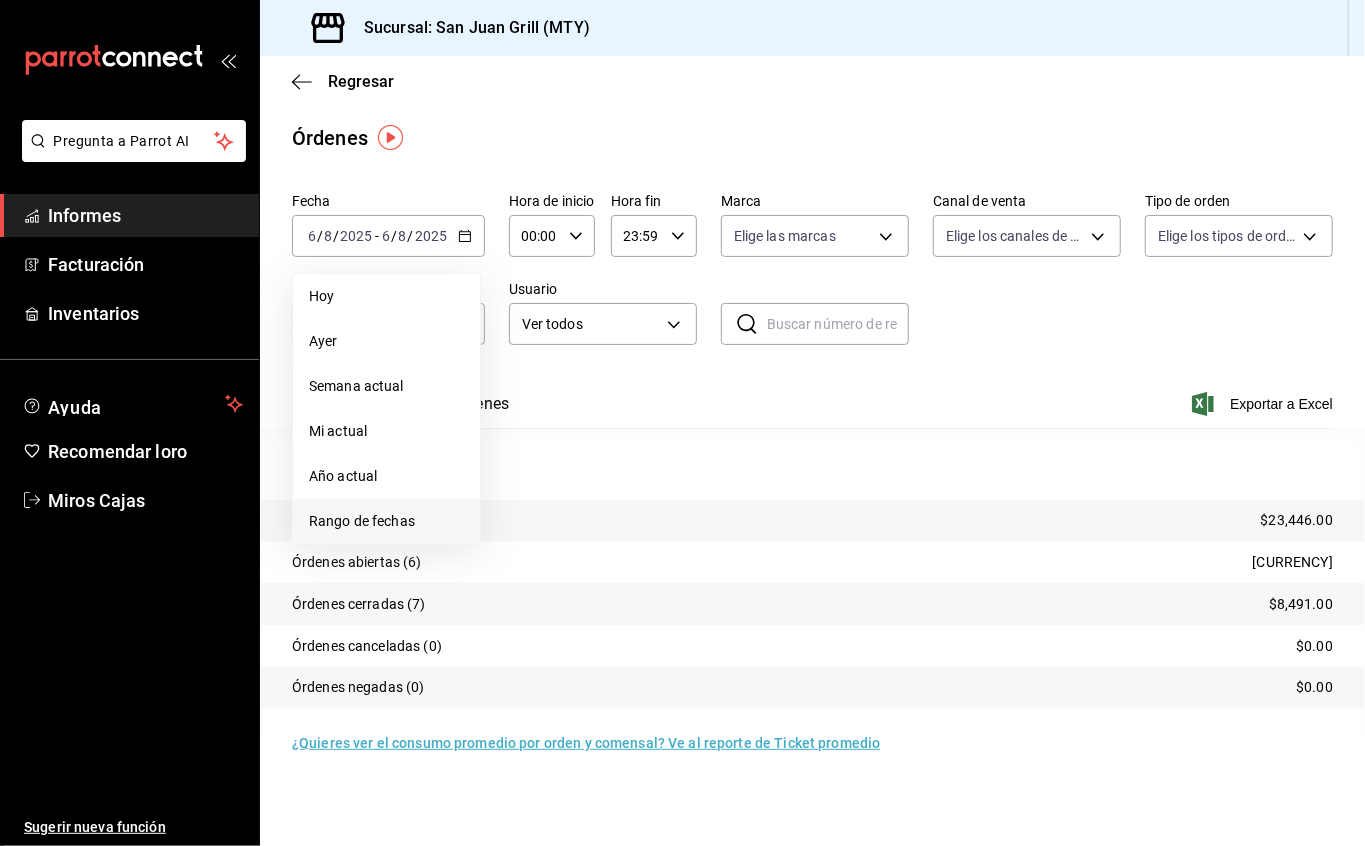 click on "Rango de fechas" at bounding box center (362, 521) 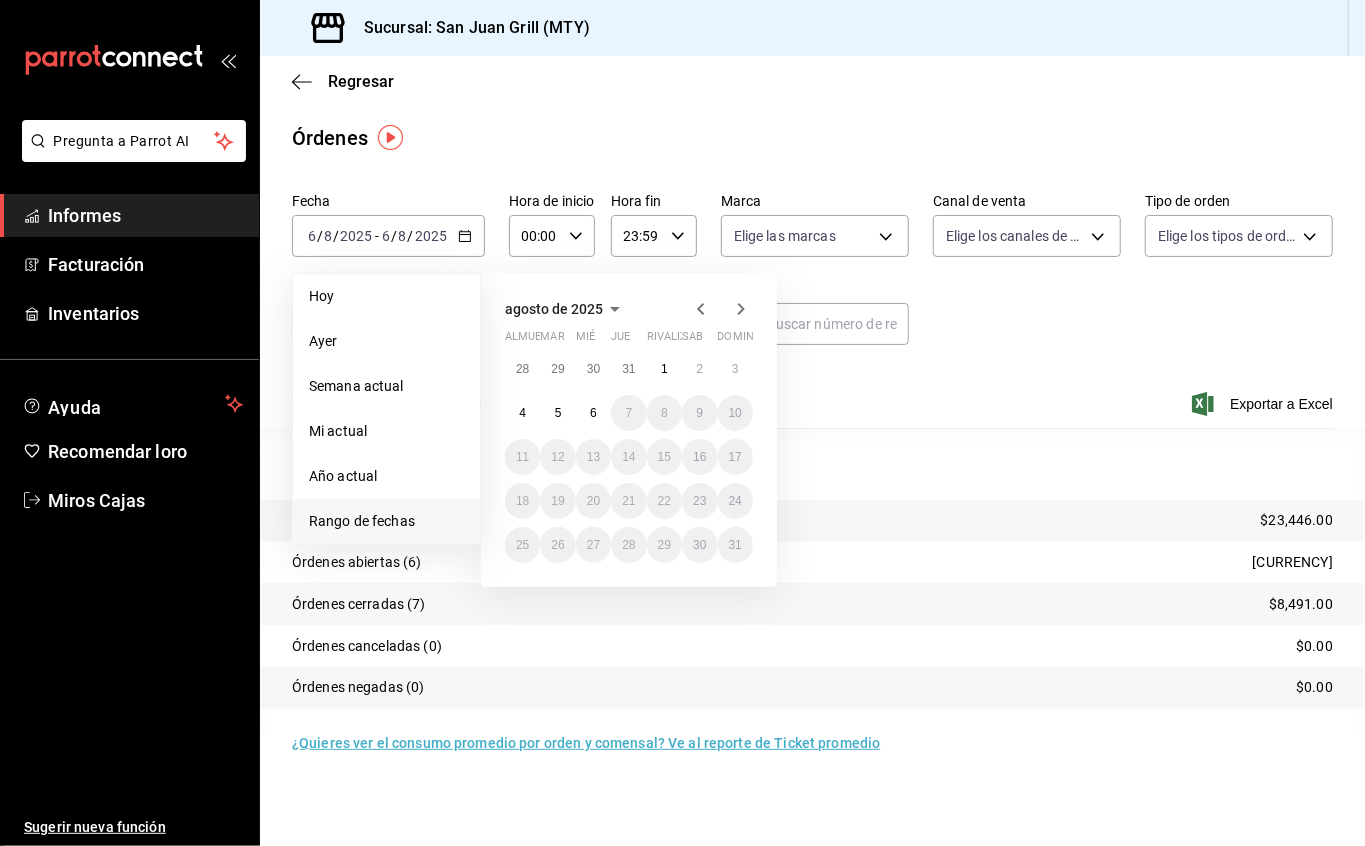click 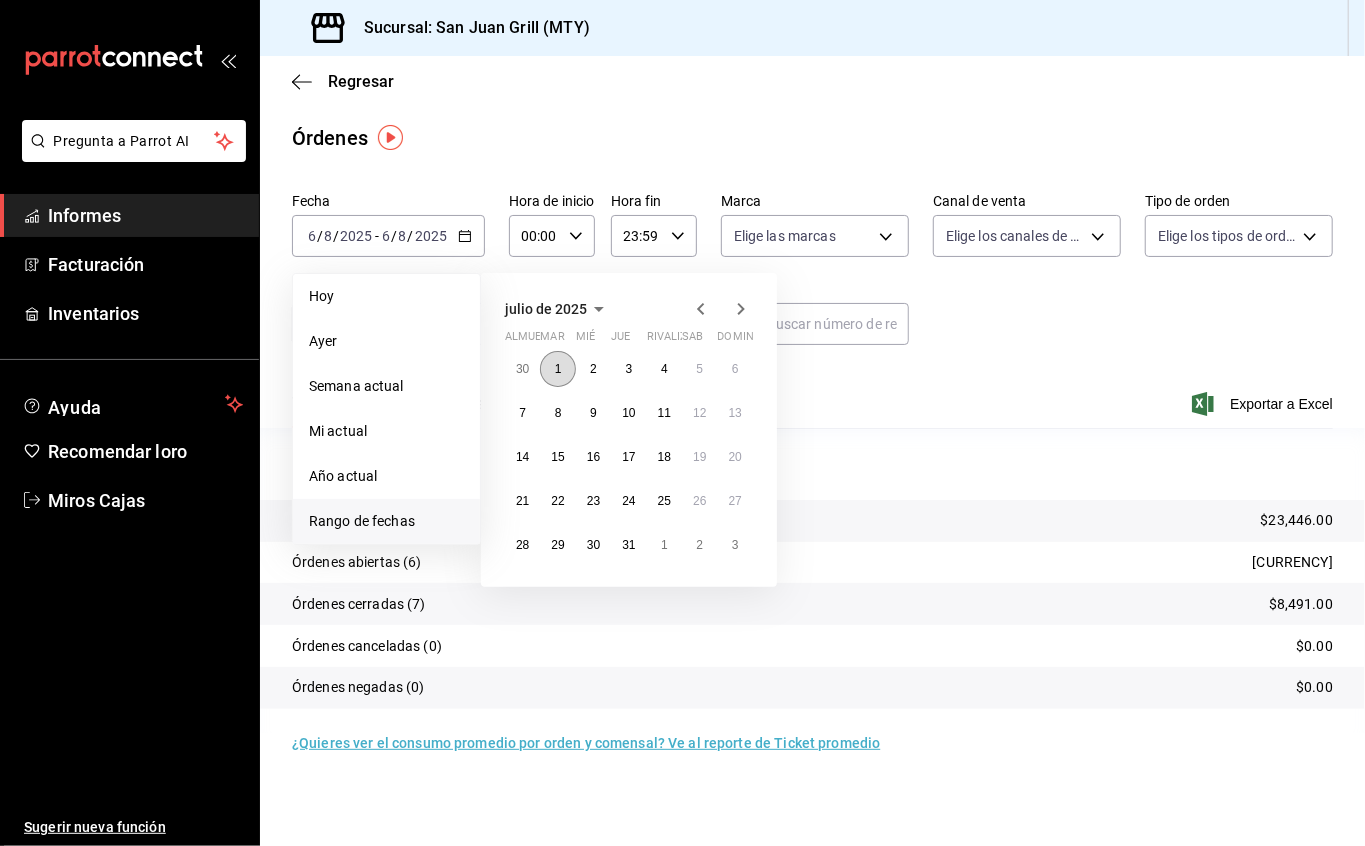 click on "1" at bounding box center (557, 369) 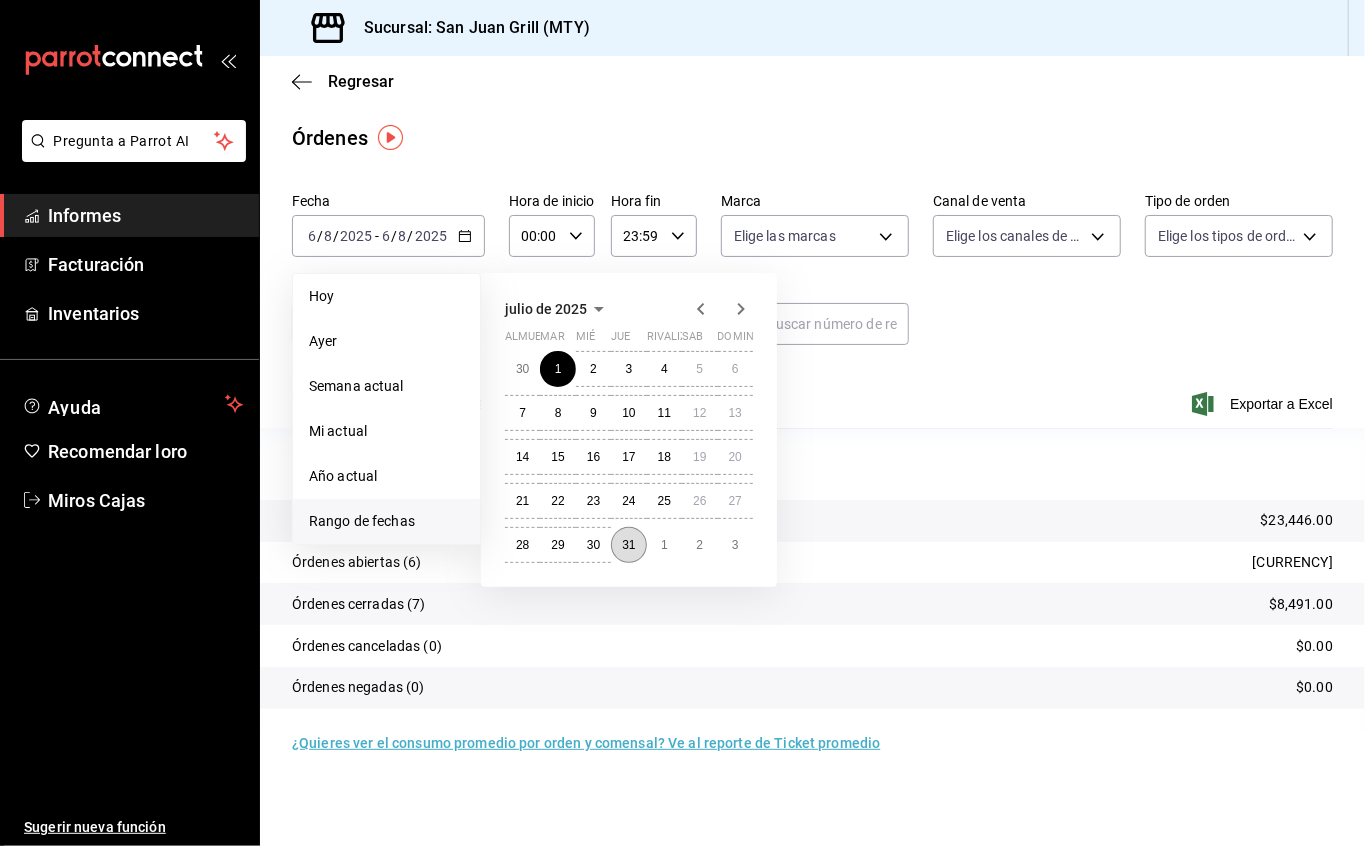 click on "31" at bounding box center (628, 545) 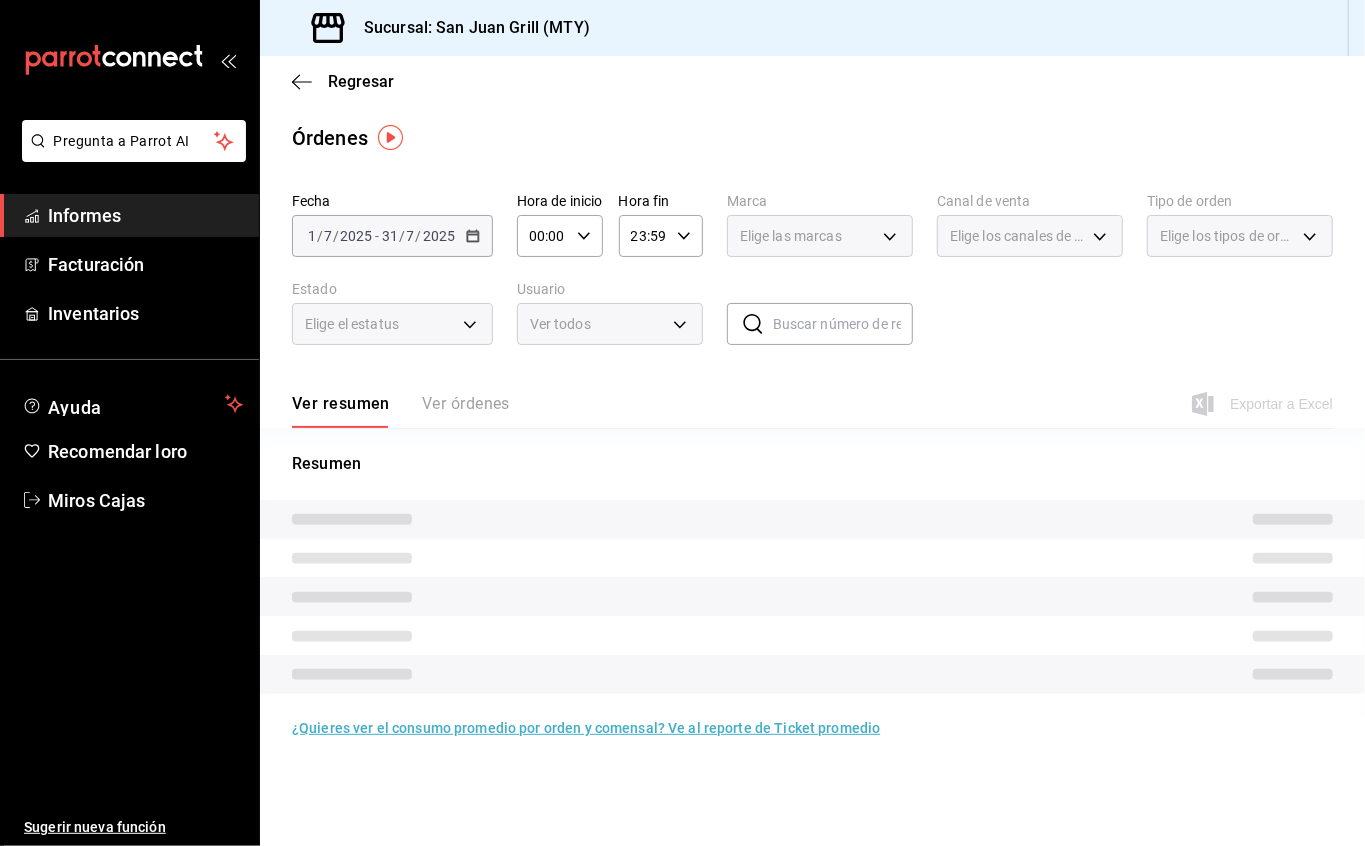 click on "Elige las marcas" at bounding box center (820, 236) 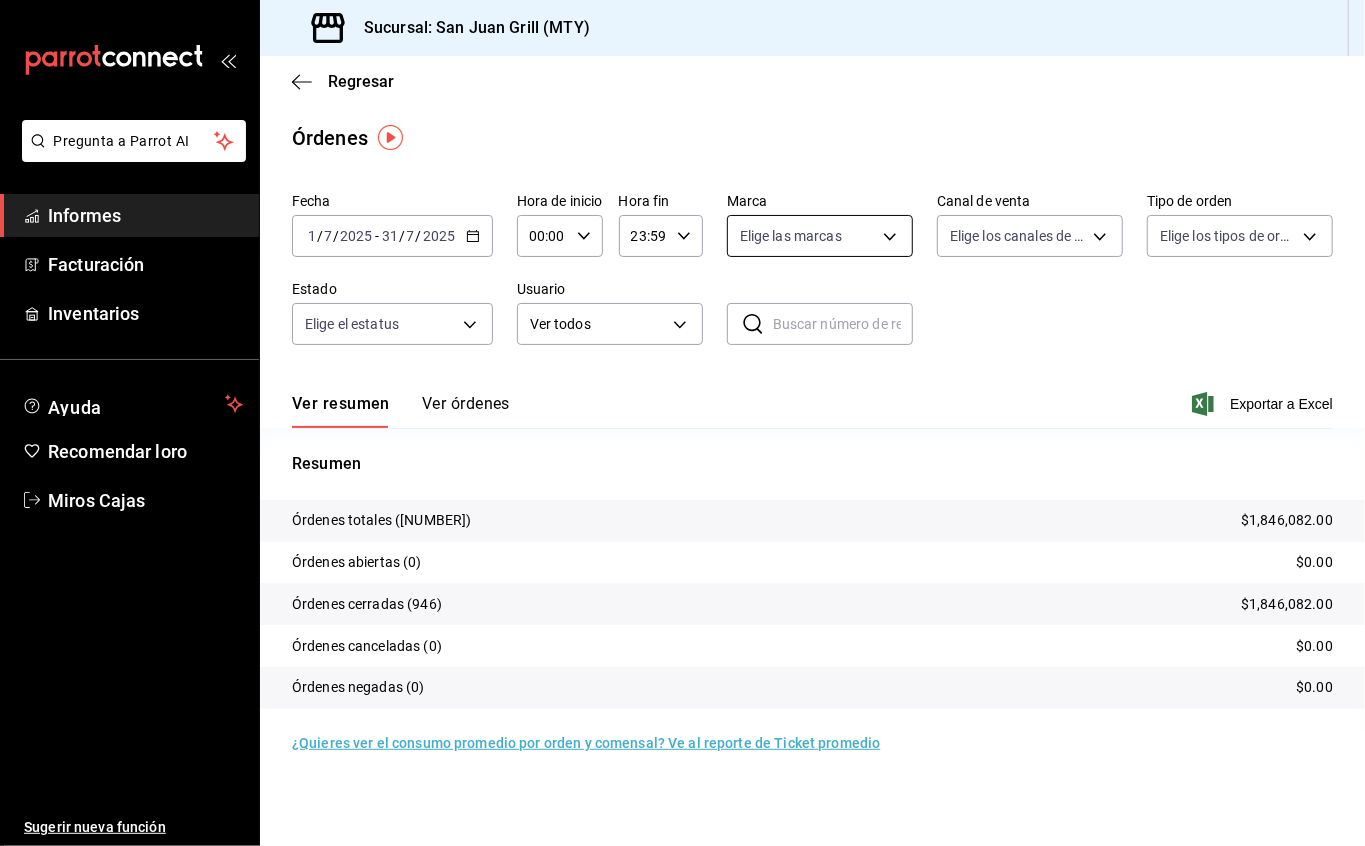 click on "Pregunta a Parrot AI Informes   Facturación   Inventarios   Ayuda Recomendar loro   Miros Cajas   Sugerir nueva función   Sucursal: [BRANCH_NAME] ([CITY_CODE]) Regresar Órdenes Fecha [DATE] [DATE] - [DATE] Hora de inicio [TIME] Hora de inicio Hora fin [TIME] Hora fin Marca Elige las marcas Canal de venta Elige los canales de venta Tipo de orden Elige los tipos de orden Estado Elige el estatus Usuario Ver todos ALL ​ ​ Ver resumen Ver órdenes Exportar a Excel Resumen Órdenes totales ([NUMBER]) [CURRENCY] Órdenes abiertas ([NUMBER]) [CURRENCY] Órdenes cerradas ([NUMBER]) [CURRENCY] Órdenes canceladas ([NUMBER]) [CURRENCY] Órdenes negadas ([NUMBER]) [CURRENCY] ¿Quieres ver el consumo promedio por orden y comensal? Ve al reporte de Ticket promedio Texto original Valora esta traducción Tu opinión servirá para ayudar a mejorar el Traductor de Google Pregunta a Parrot AI Informes   Facturación   Inventarios   Ayuda Recomendar loro   Miros Cajas   Sugerir nueva función   GANA 1 MES GRATIS EN TU SUSCRIPCIÓN AQUÍ" at bounding box center [682, 423] 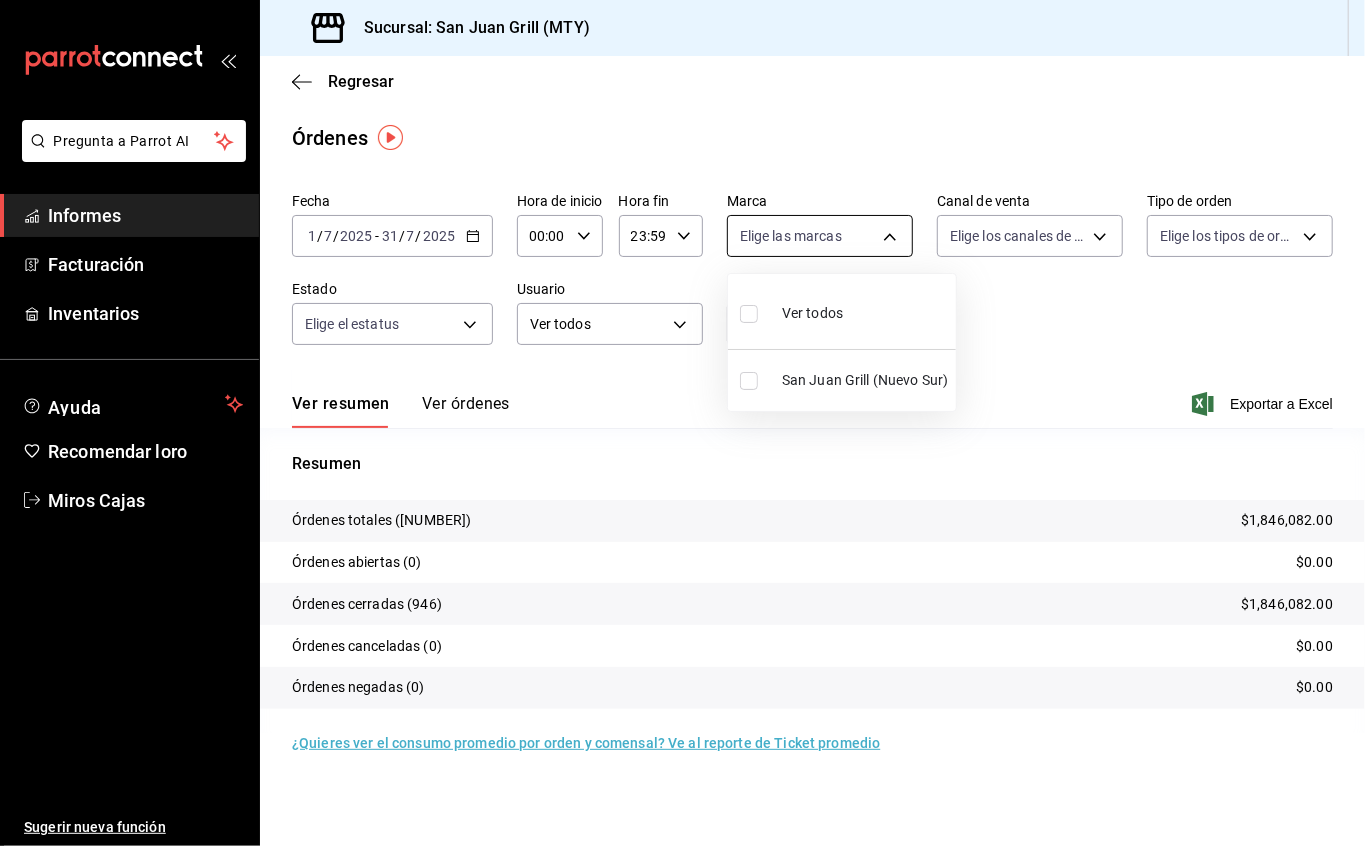 click at bounding box center (682, 423) 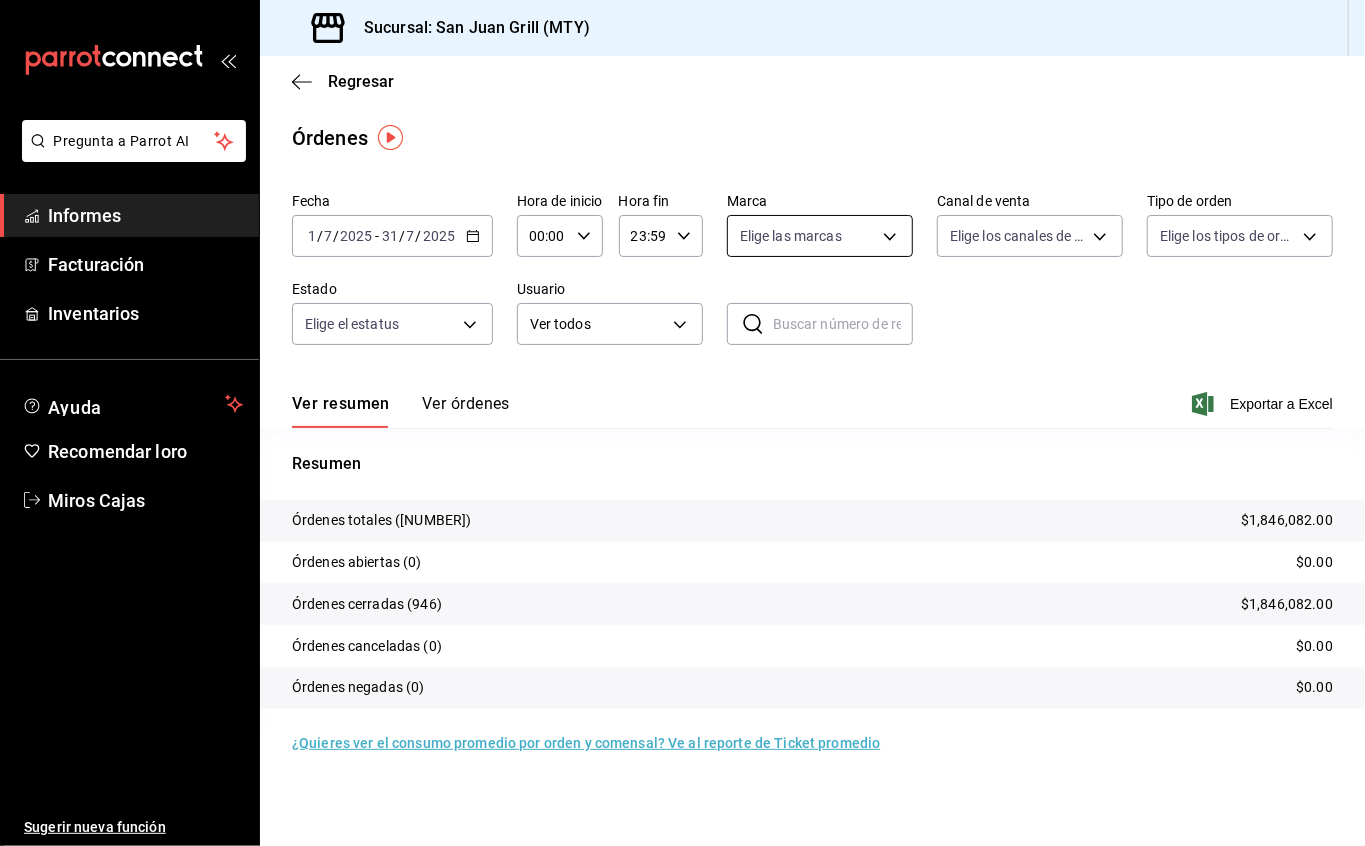 click on "Pregunta a Parrot AI Informes   Facturación   Inventarios   Ayuda Recomendar loro   Miros Cajas   Sugerir nueva función   Sucursal: [BRANCH_NAME] ([CITY_CODE]) Regresar Órdenes Fecha [DATE] [DATE] - [DATE] Hora de inicio [TIME] Hora de inicio Hora fin [TIME] Hora fin Marca Elige las marcas Canal de venta Elige los canales de venta Tipo de orden Elige los tipos de orden Estado Elige el estatus Usuario Ver todos ALL ​ ​ Ver resumen Ver órdenes Exportar a Excel Resumen Órdenes totales ([NUMBER]) [CURRENCY] Órdenes abiertas ([NUMBER]) [CURRENCY] Órdenes cerradas ([NUMBER]) [CURRENCY] Órdenes canceladas ([NUMBER]) [CURRENCY] Órdenes negadas ([NUMBER]) [CURRENCY] ¿Quieres ver el consumo promedio por orden y comensal? Ve al reporte de Ticket promedio Texto original Valora esta traducción Tu opinión servirá para ayudar a mejorar el Traductor de Google Pregunta a Parrot AI Informes   Facturación   Inventarios   Ayuda Recomendar loro   Miros Cajas   Sugerir nueva función   GANA 1 MES GRATIS EN TU SUSCRIPCIÓN AQUÍ" at bounding box center [682, 423] 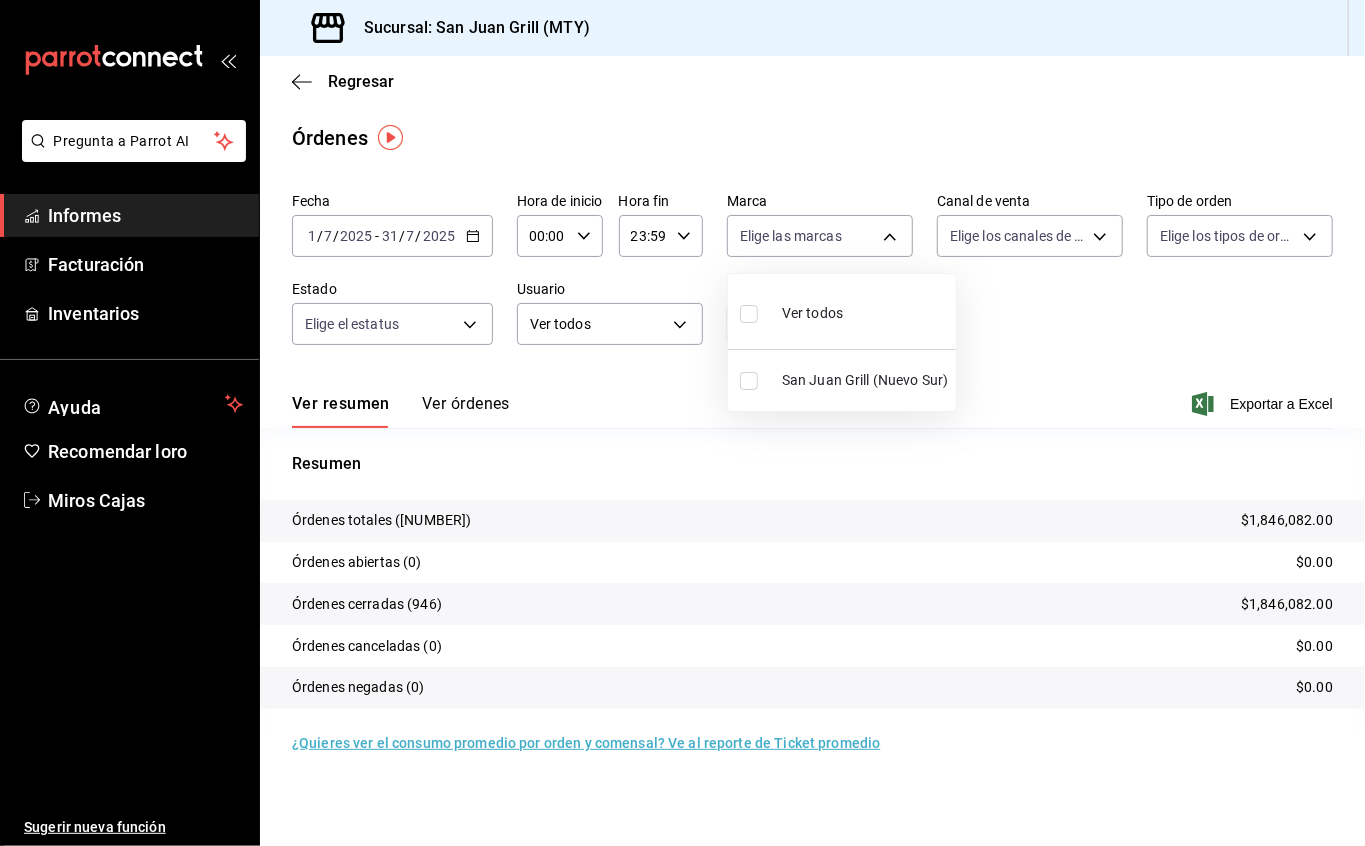click on "Ver todos" at bounding box center (842, 311) 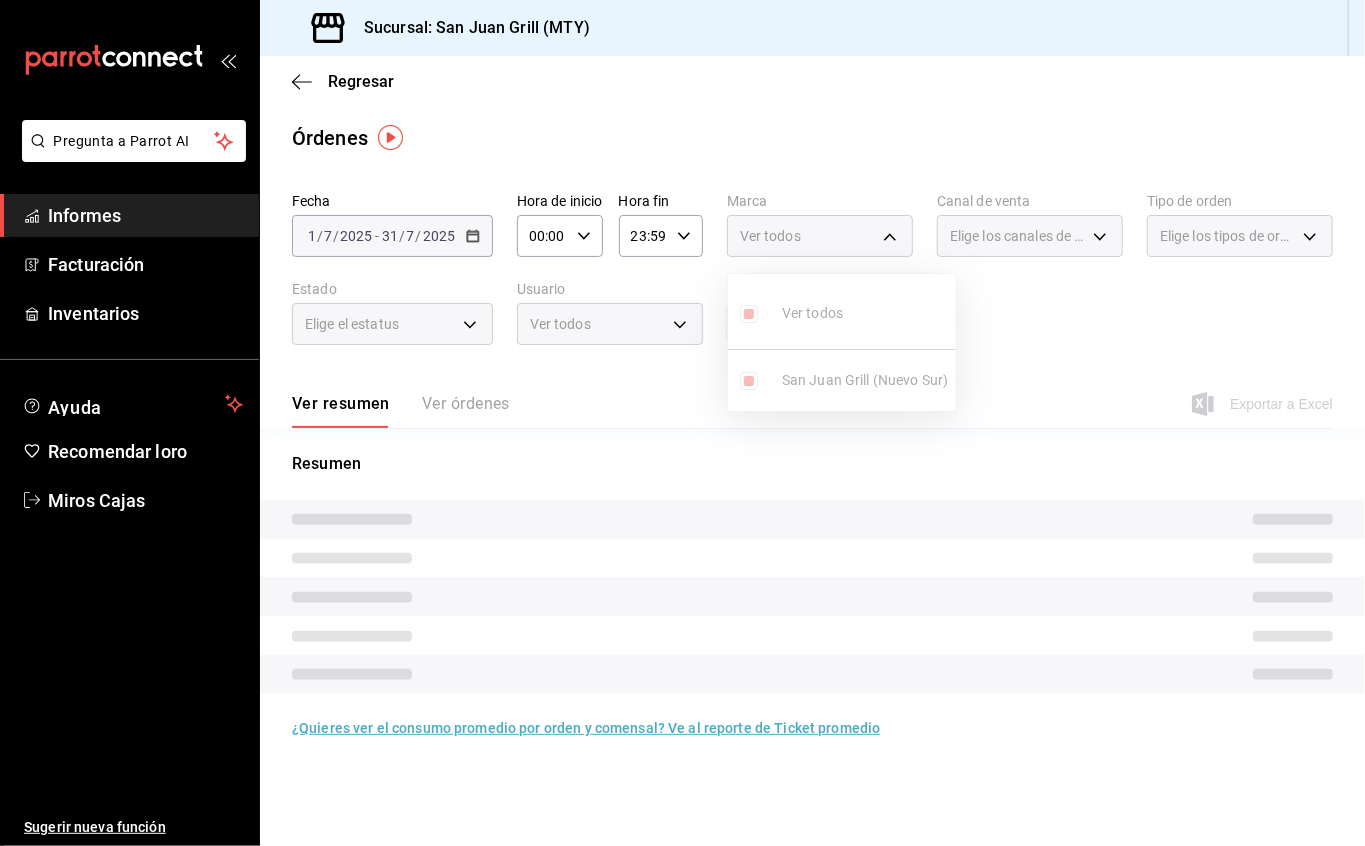 click at bounding box center (682, 423) 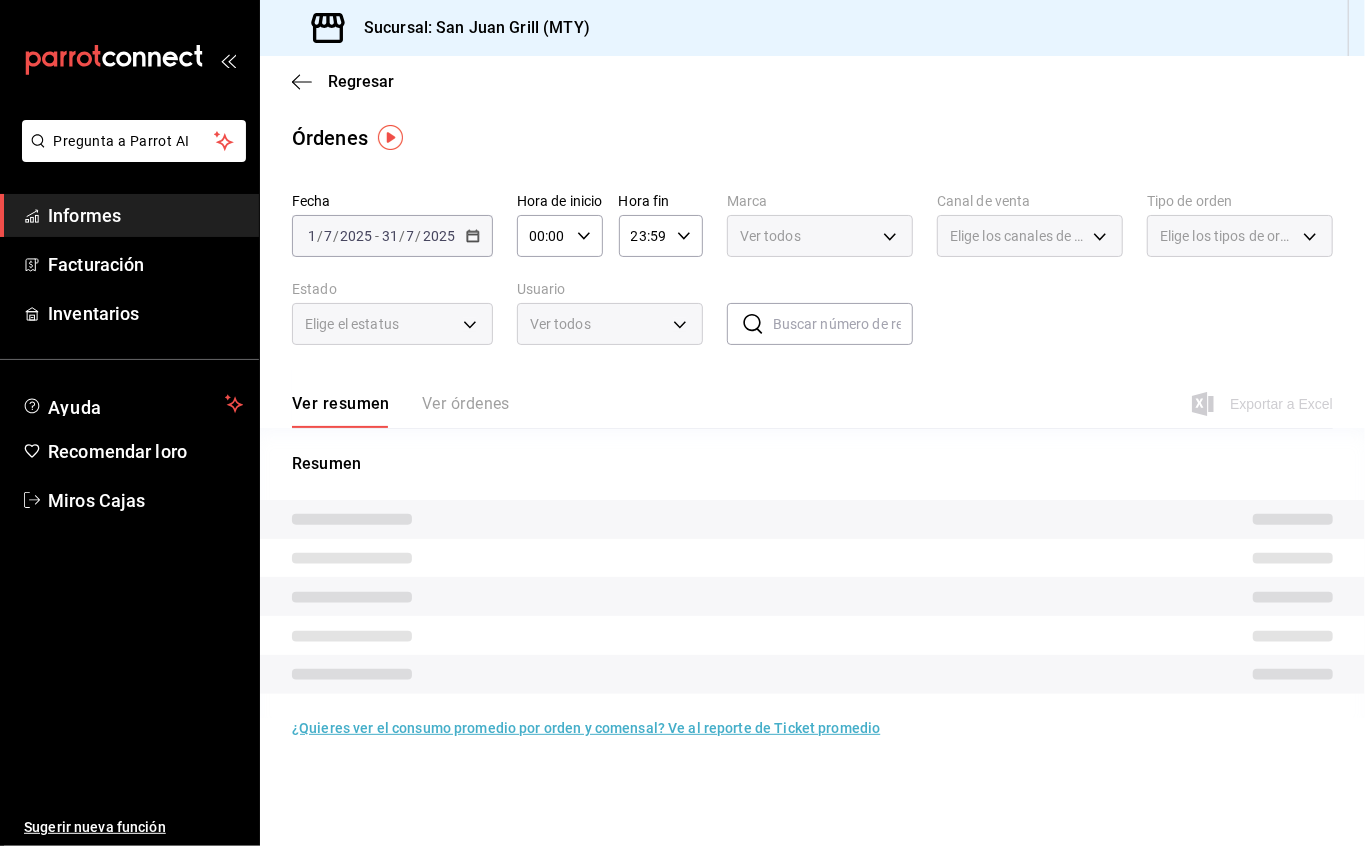 click on "Elige los canales de venta" at bounding box center [1030, 236] 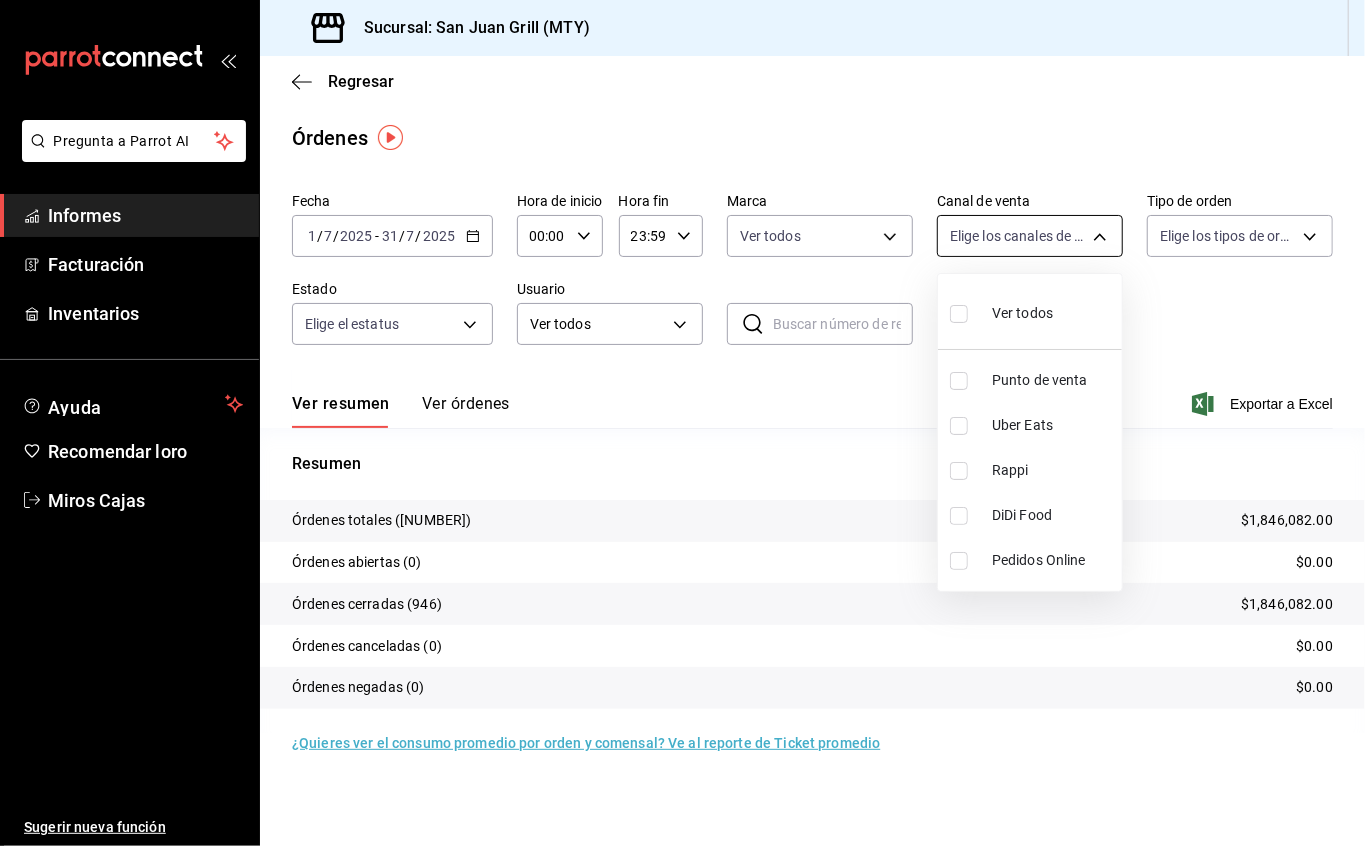 click on "Sucursal: [BRANCH_NAME] ([CITY_CODE]) Regresar Órdenes Fecha [DATE] [DATE] - [DATE] Hora de inicio [TIME] Hora de inicio Hora fin [TIME] Hora fin Marca Ver todos [UUID] Canal de venta Elige los canales de venta Tipo de orden Elige los tipos de orden Estado Elige el estatus Usuario Ver todos ALL ​ ​ Ver resumen Ver órdenes Exportar a Excel Resumen Órdenes totales ([NUMBER]) [CURRENCY] Órdenes abiertas ([NUMBER]) [CURRENCY] Órdenes cerradas ([NUMBER]) [CURRENCY] Órdenes canceladas ([NUMBER]) [CURRENCY] Órdenes negadas ([NUMBER]) [CURRENCY] ¿Quieres ver el consumo promedio por orden y comensal? Ve al reporte de Ticket promedio Texto original Valora esta traducción Tu opinión servirá para ayudar a mejorar el Traductor de Google Pregunta a Parrot AI Informes   Facturación   Inventarios   Ayuda Recomendar loro   Miros Cajas   Sugerir nueva función   Ver video tutorial" at bounding box center (682, 423) 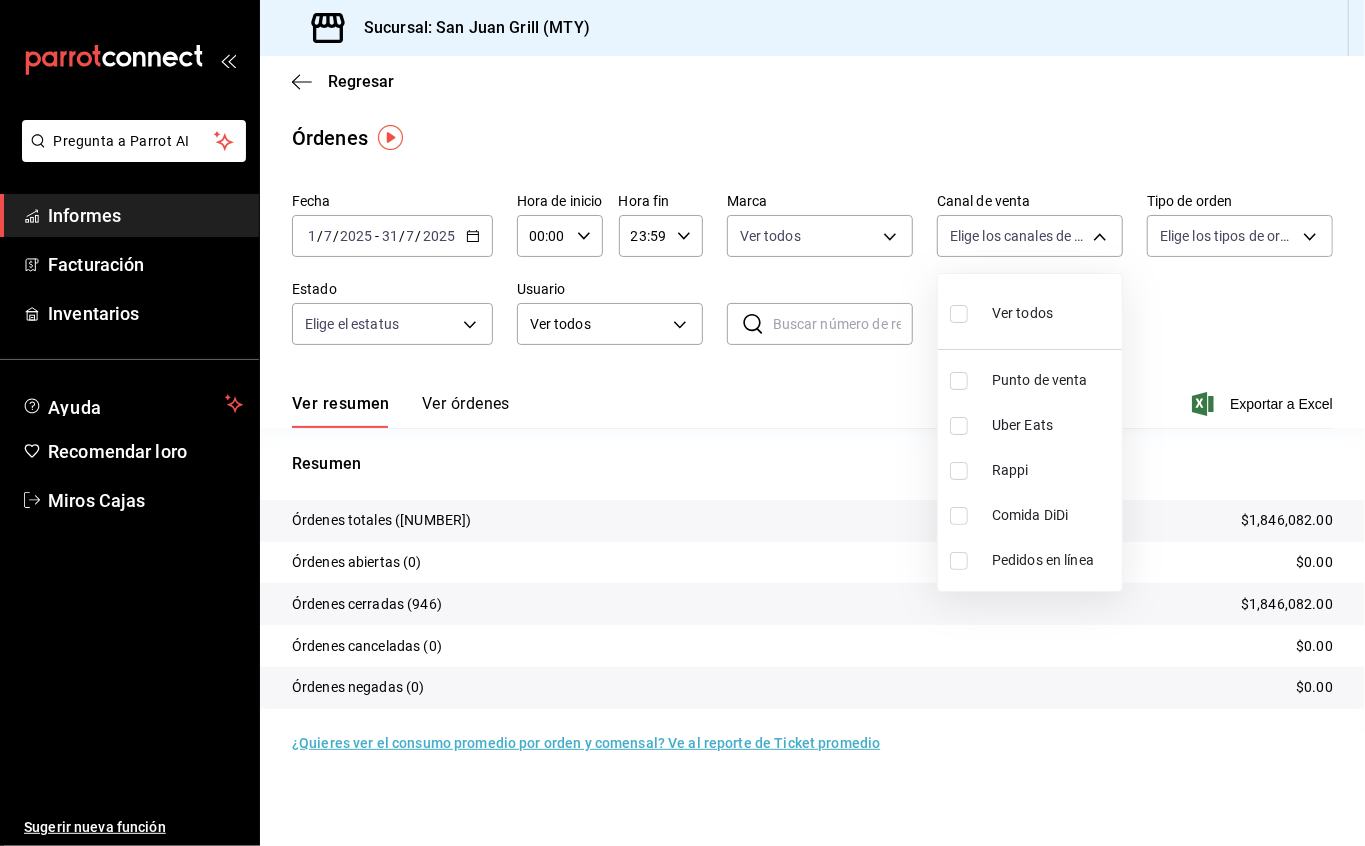 click on "Rappi" at bounding box center [1053, 470] 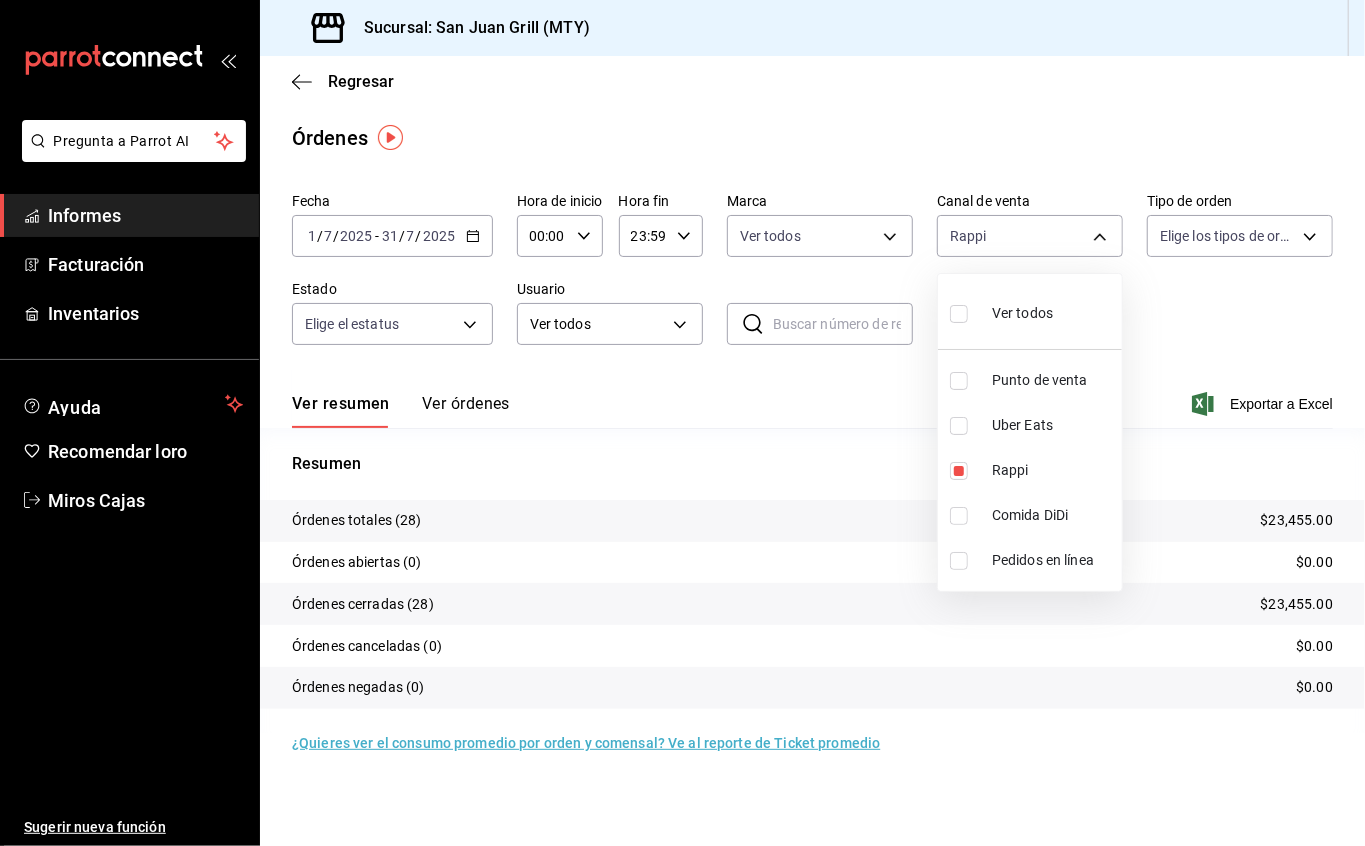 click at bounding box center (682, 423) 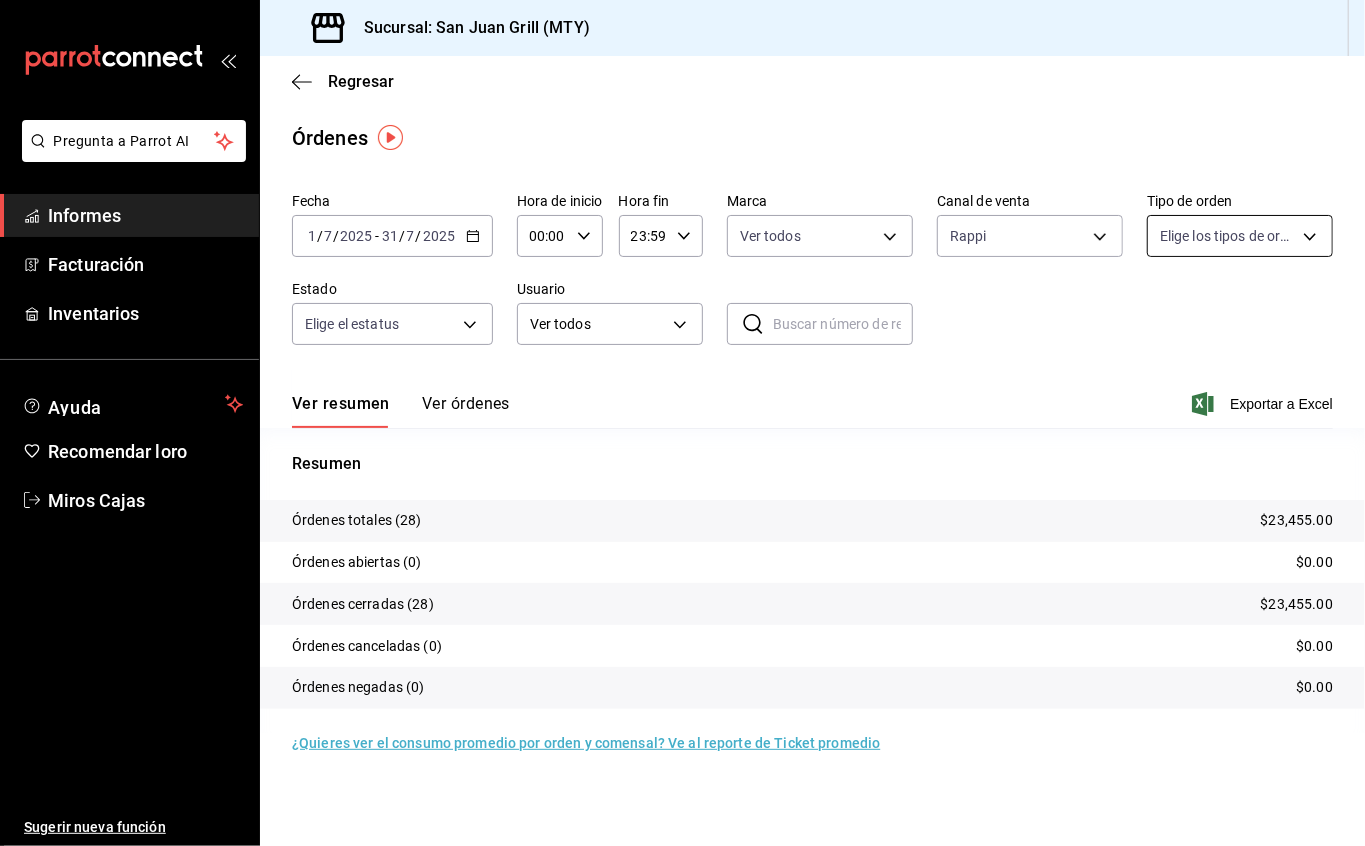drag, startPoint x: 1249, startPoint y: 265, endPoint x: 1246, endPoint y: 233, distance: 32.140316 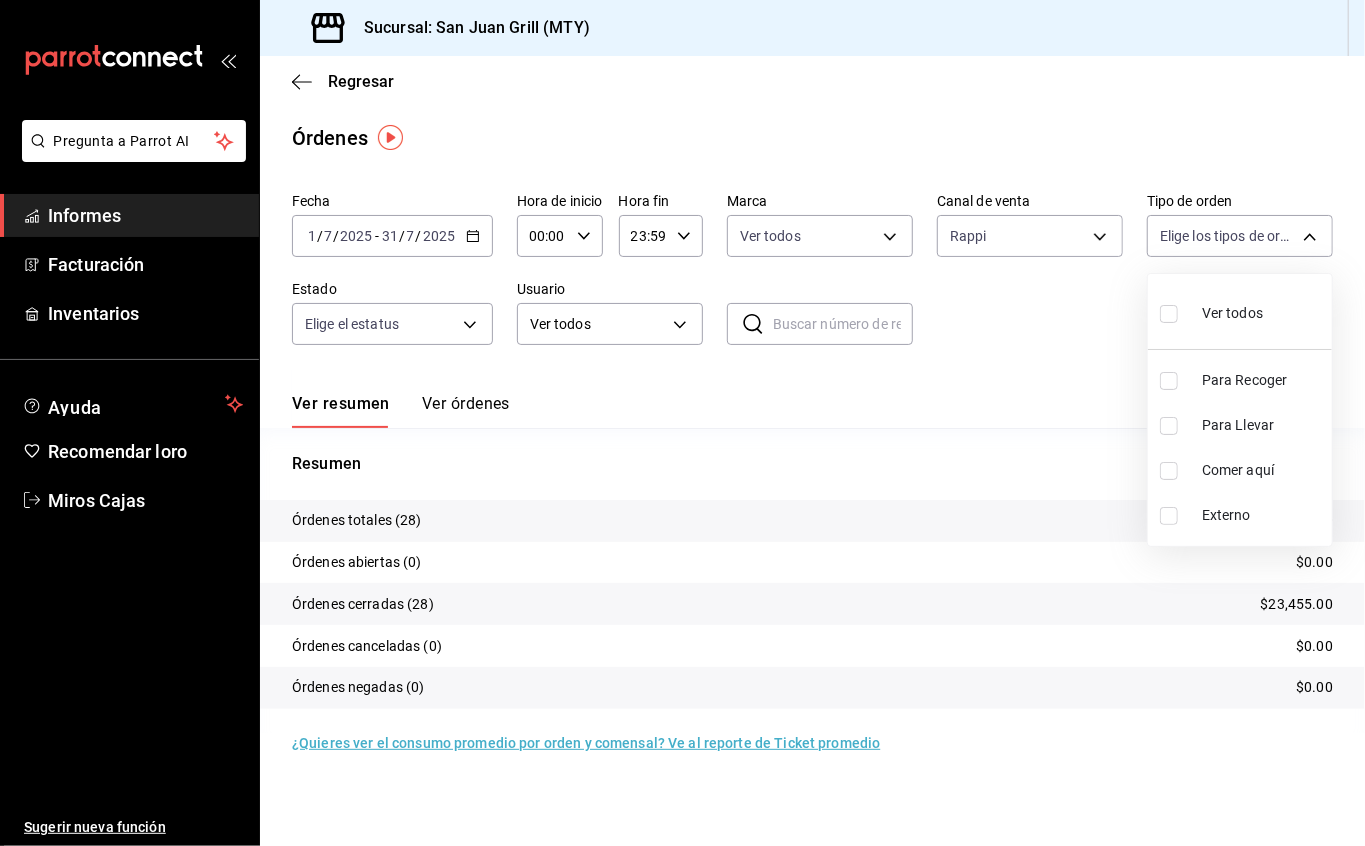 click on "Ver todos" at bounding box center [1232, 313] 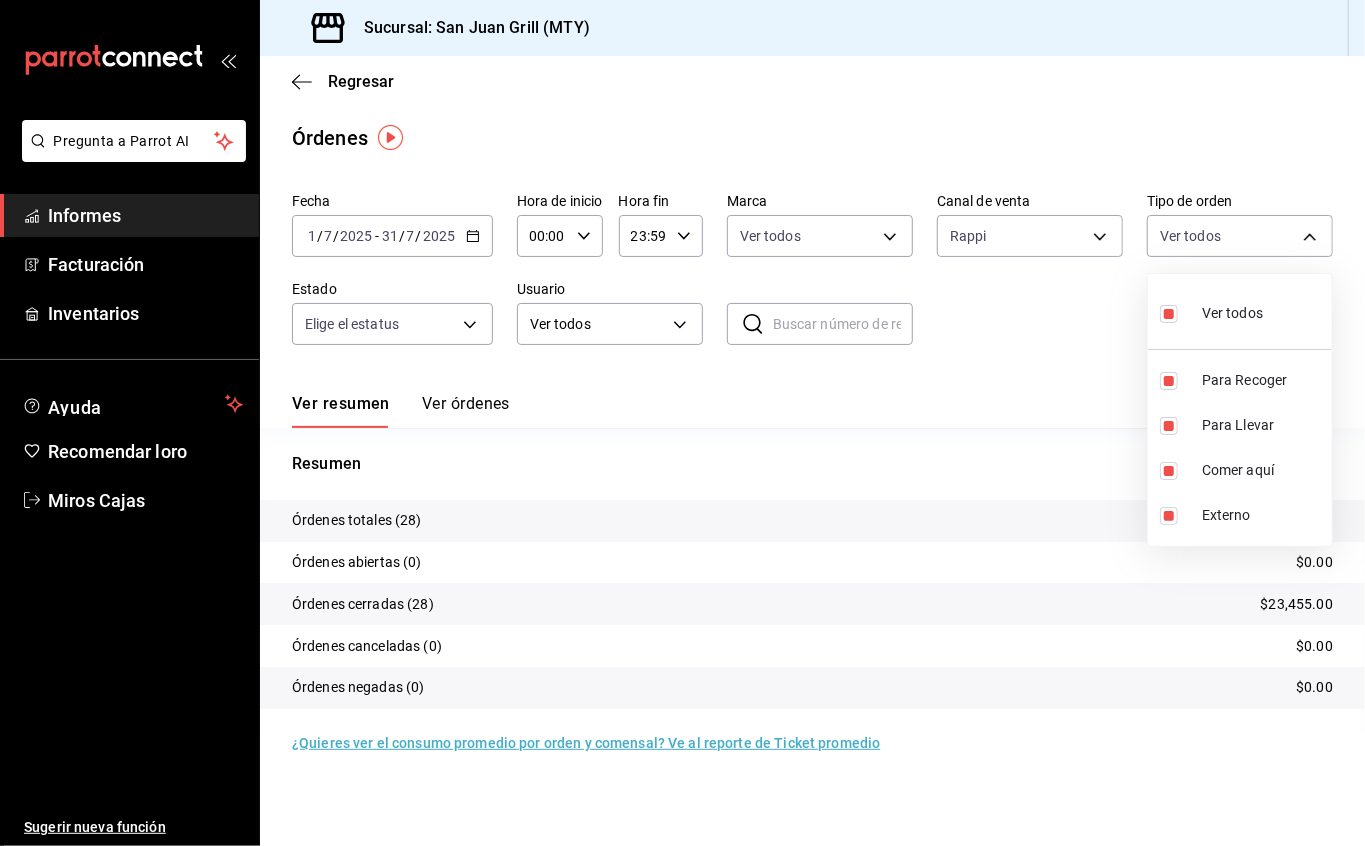 click at bounding box center [682, 423] 